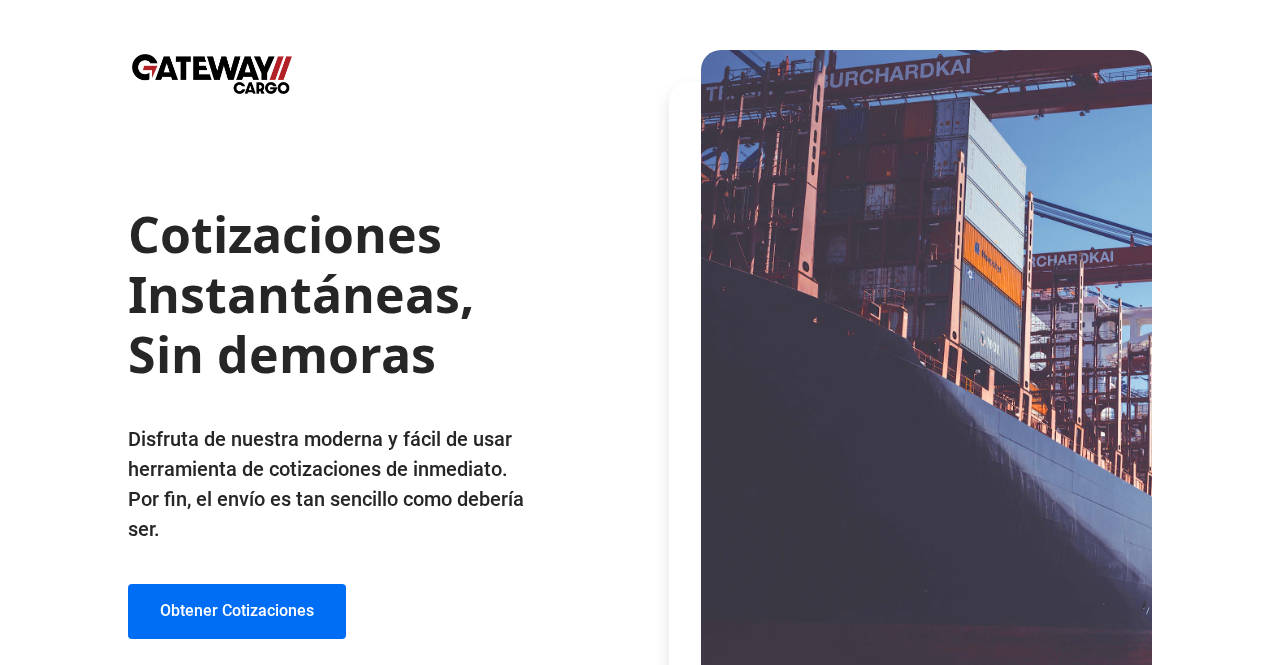 scroll, scrollTop: 75, scrollLeft: 0, axis: vertical 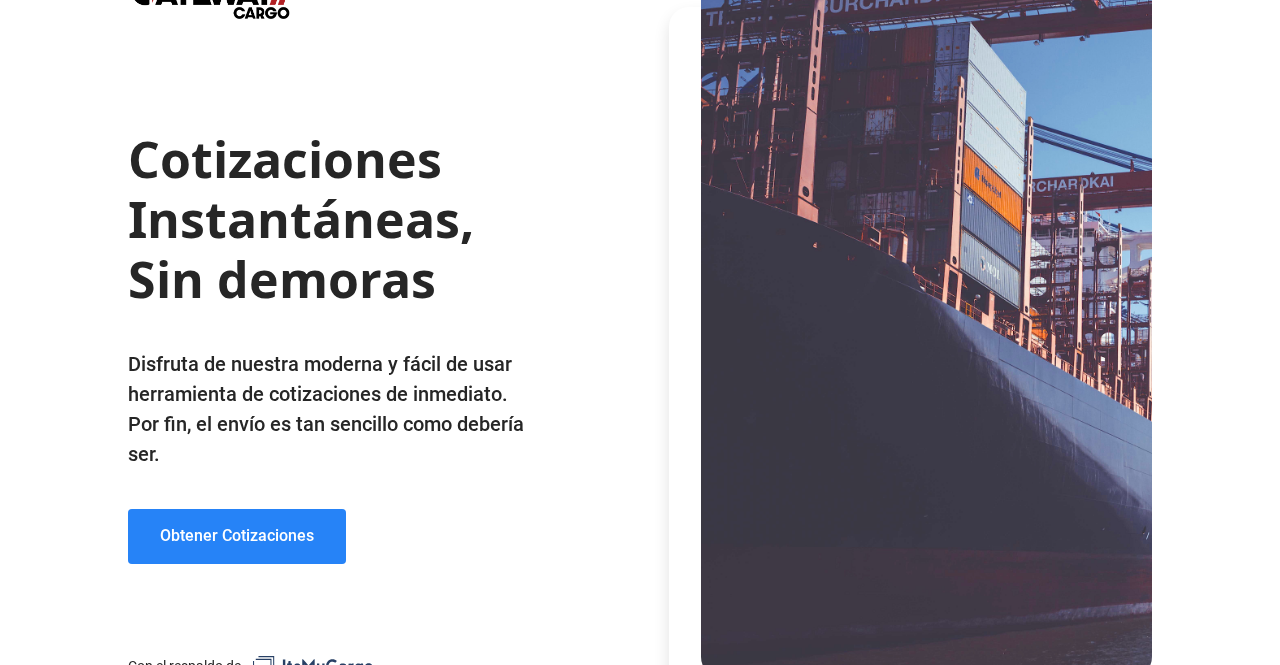 click on "Obtener Cotizaciones" 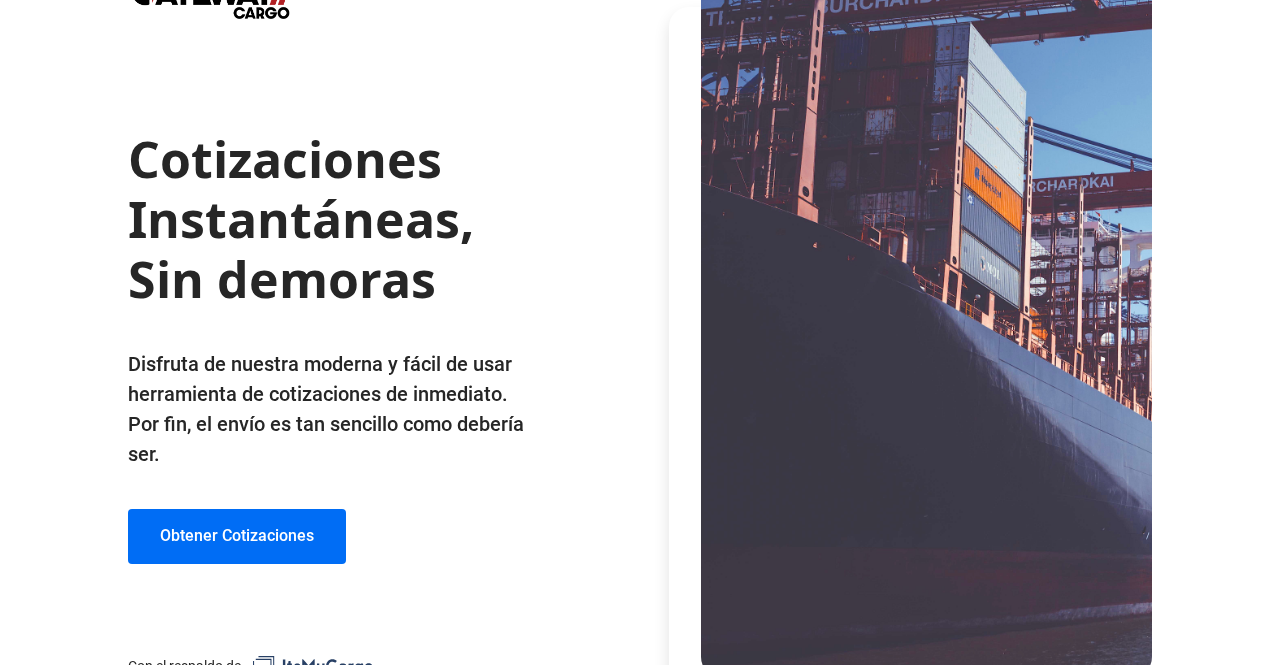 scroll, scrollTop: 22, scrollLeft: 0, axis: vertical 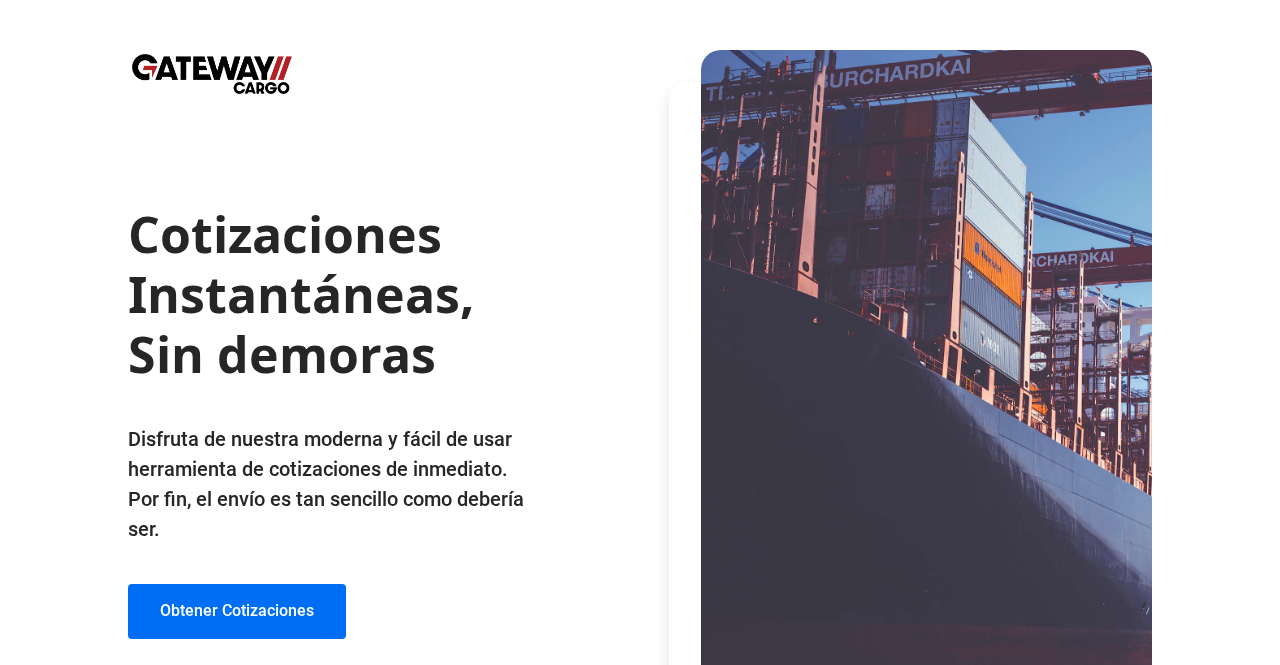 drag, startPoint x: 660, startPoint y: 301, endPoint x: 632, endPoint y: 159, distance: 144.73424 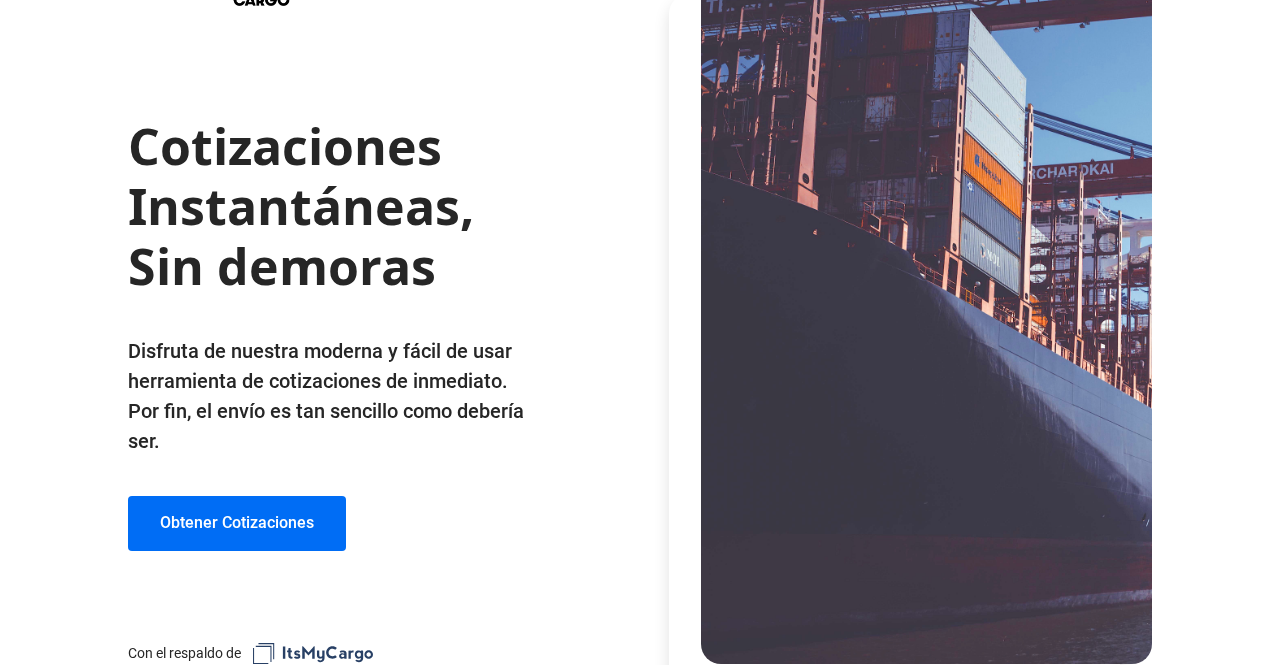 drag, startPoint x: 617, startPoint y: 124, endPoint x: 562, endPoint y: 471, distance: 351.33176 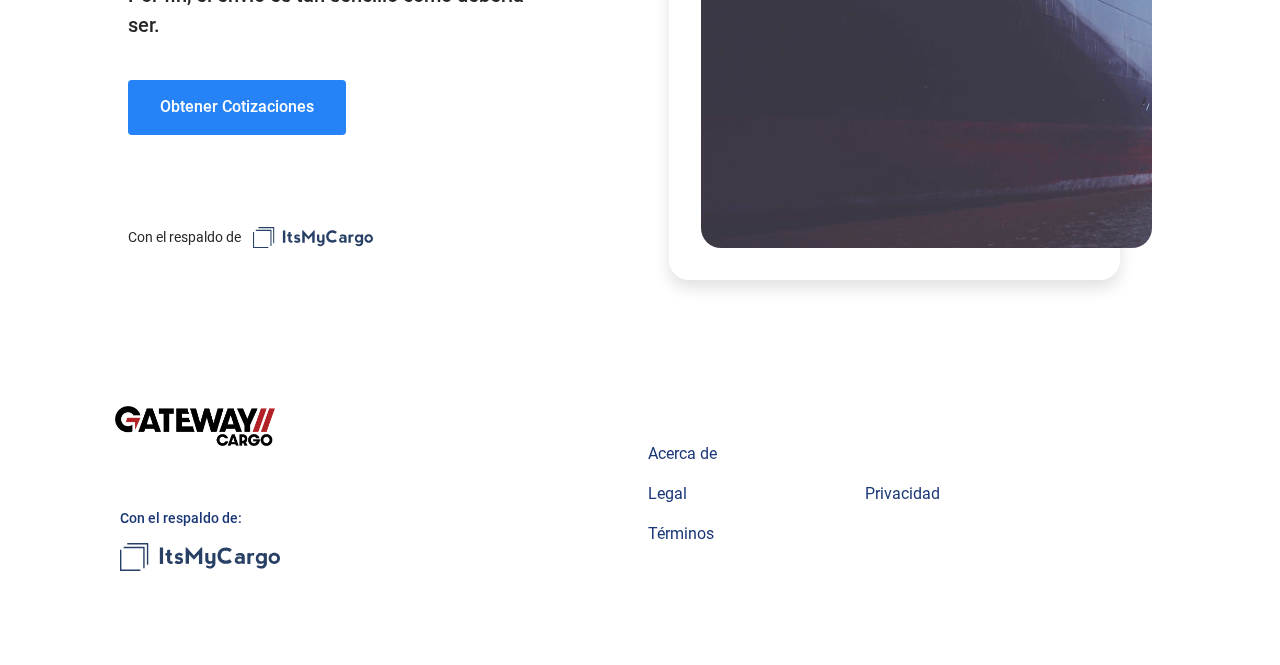 scroll, scrollTop: 152, scrollLeft: 0, axis: vertical 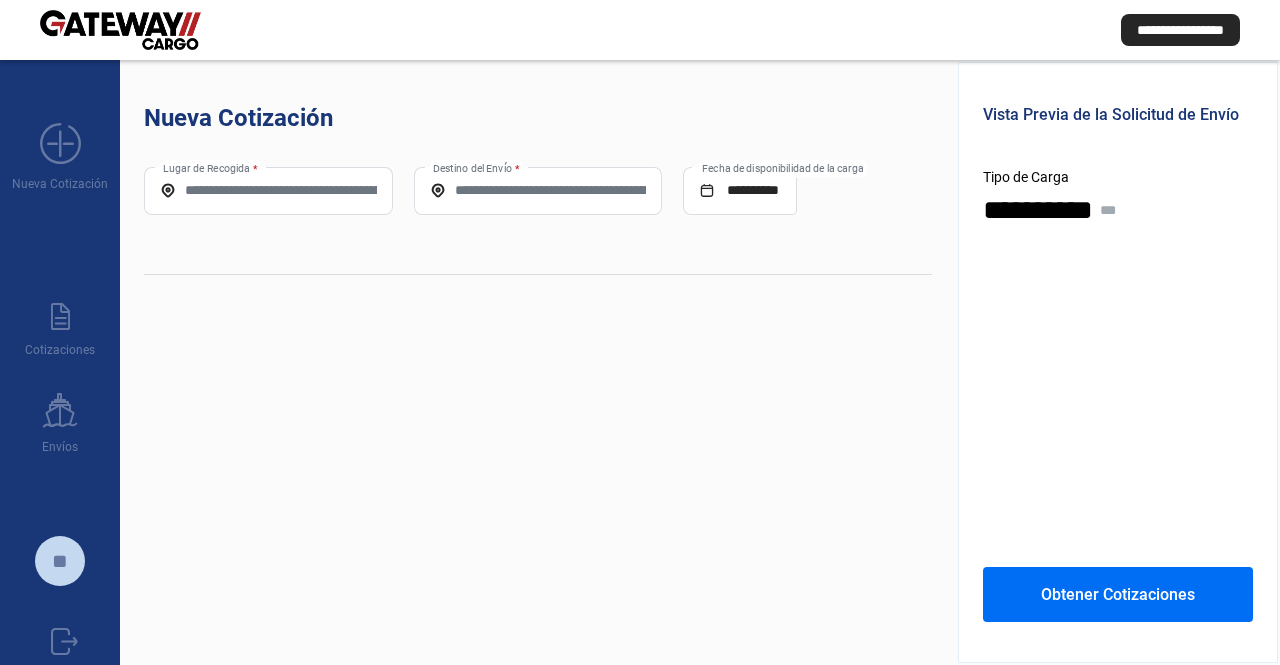 drag, startPoint x: 535, startPoint y: 383, endPoint x: 532, endPoint y: 179, distance: 204.02206 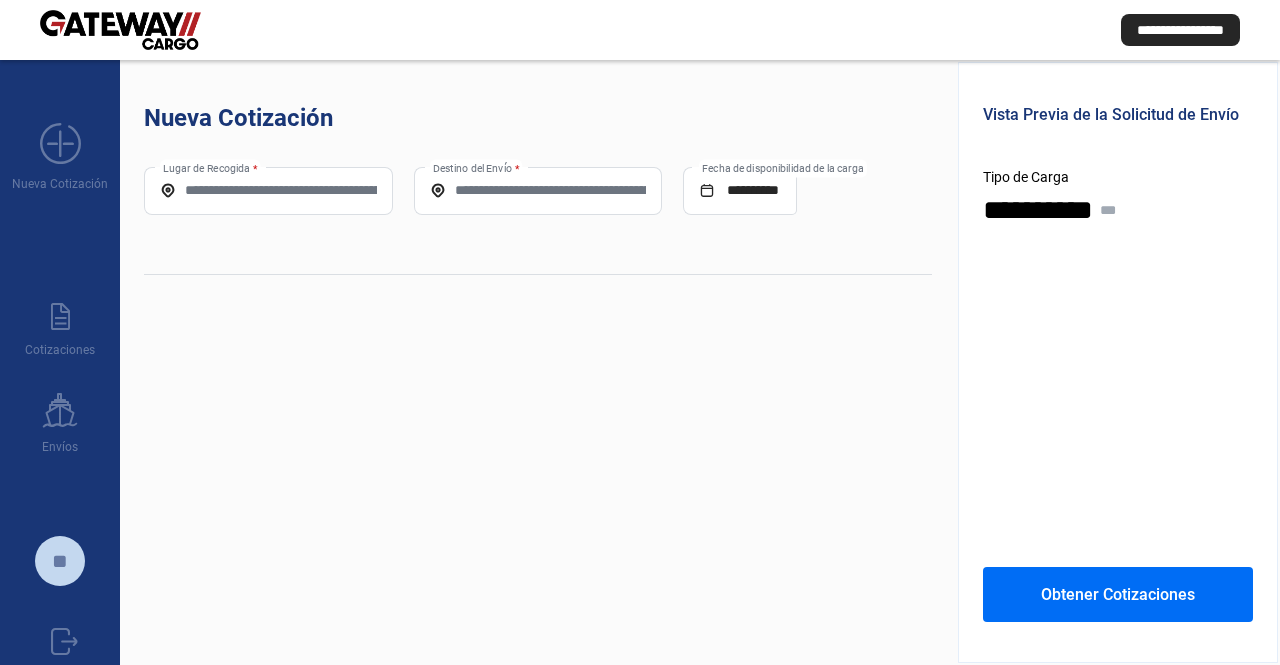 drag, startPoint x: 296, startPoint y: 174, endPoint x: 276, endPoint y: 191, distance: 26.24881 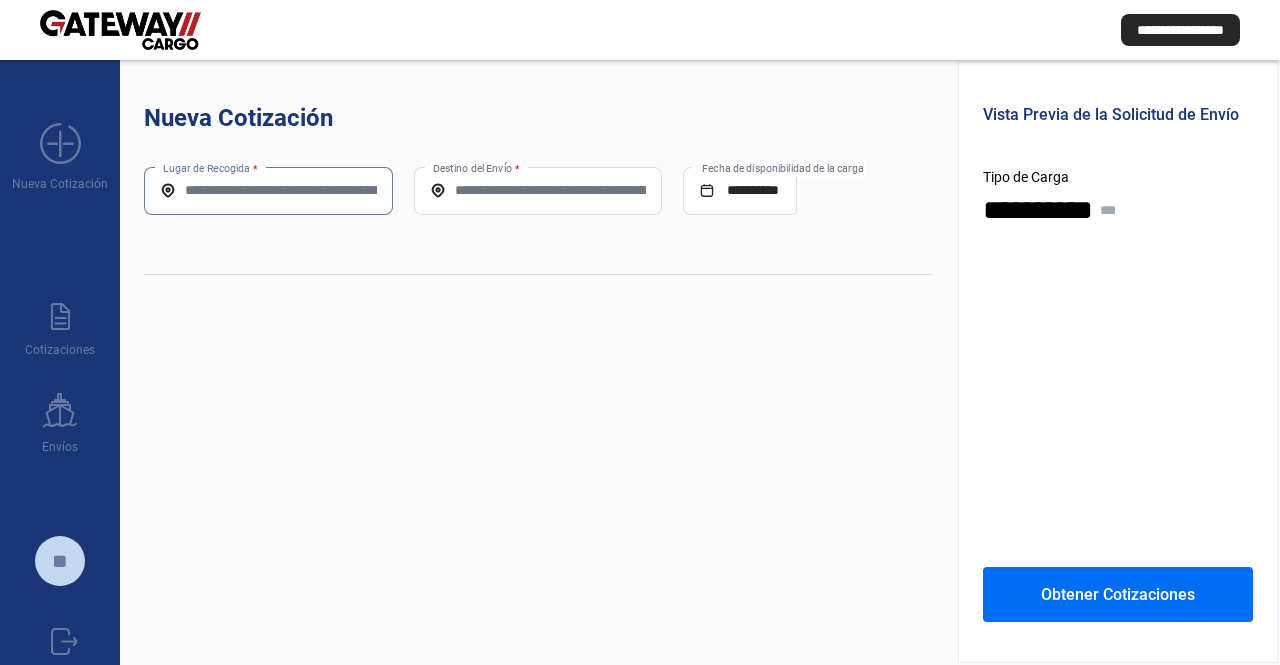 click on "Lugar de Recogida *" at bounding box center (268, 190) 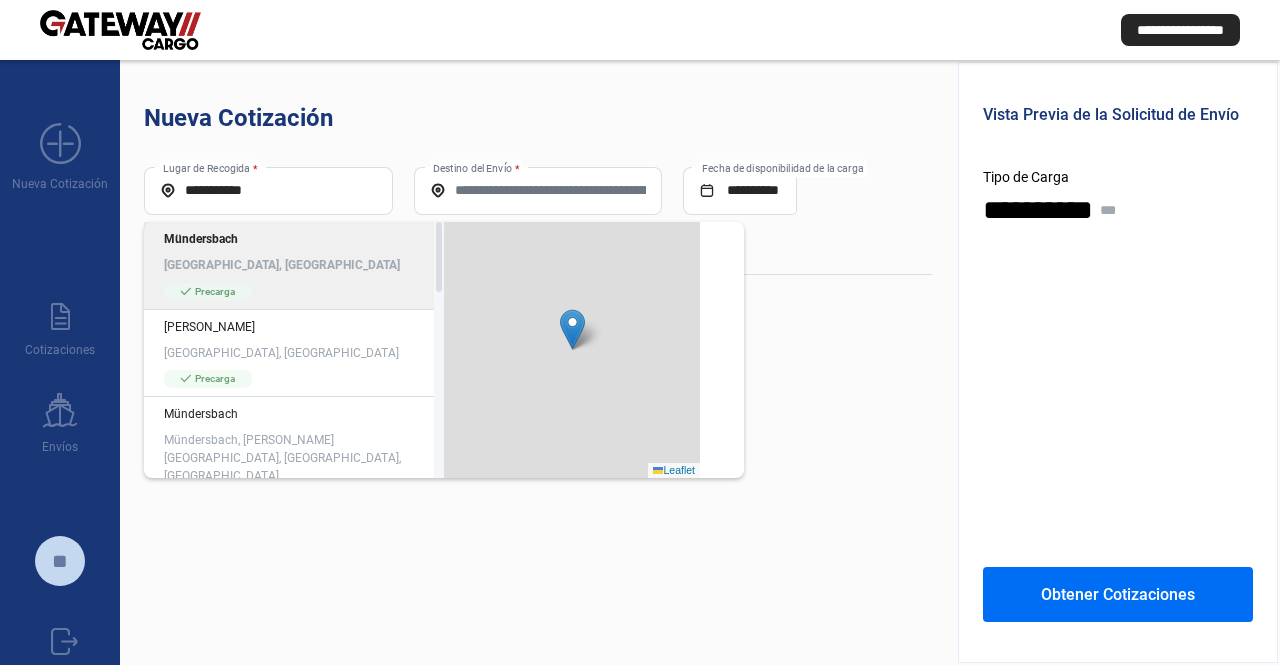 click on "[GEOGRAPHIC_DATA], [GEOGRAPHIC_DATA]" 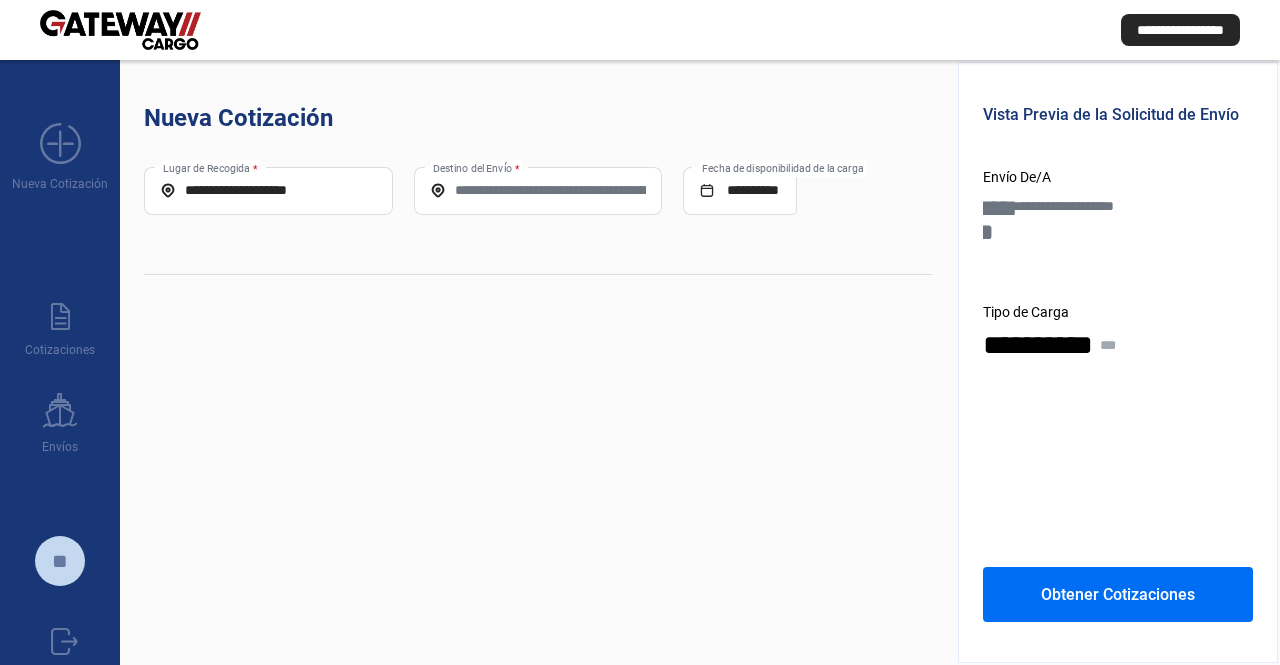 click on "Destino del Envío *" at bounding box center [538, 190] 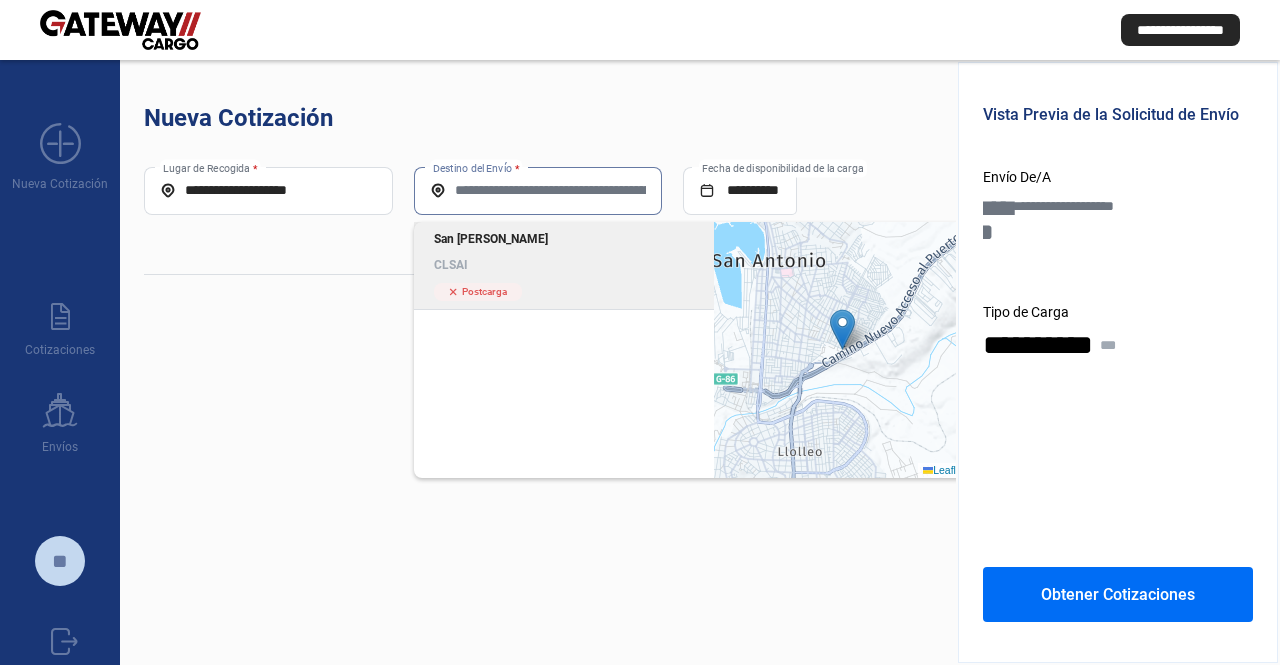 click on "CLSAI" 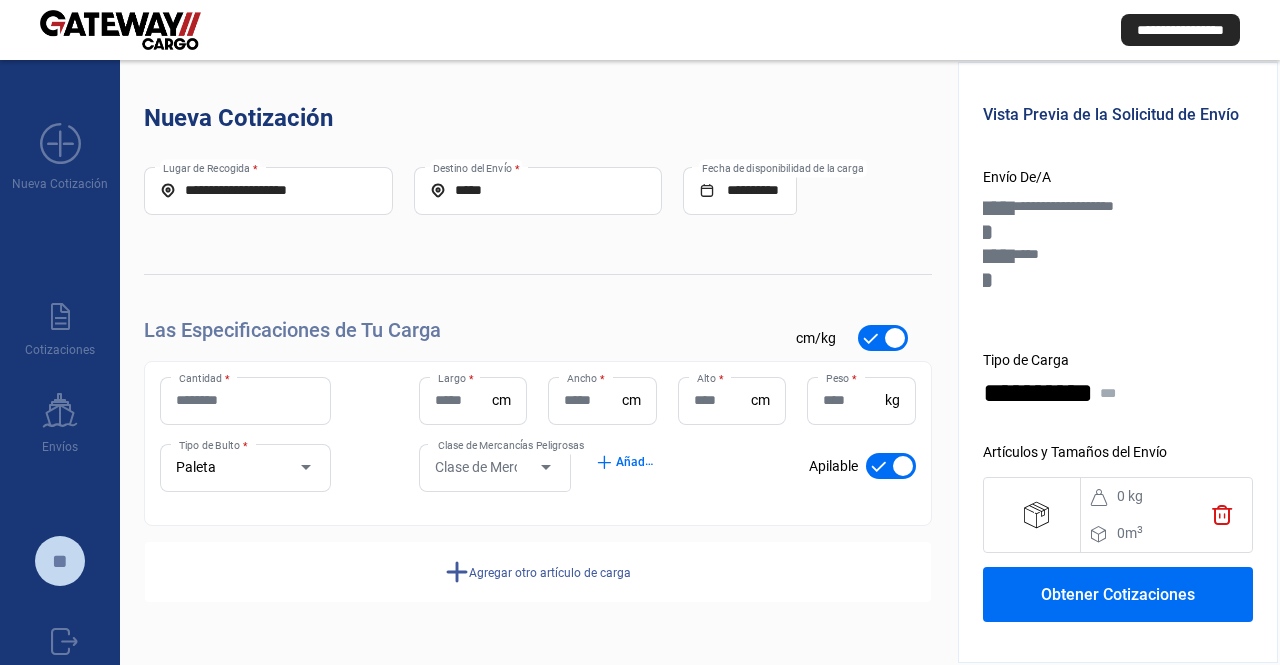 click on "Cantidad *" at bounding box center (245, 400) 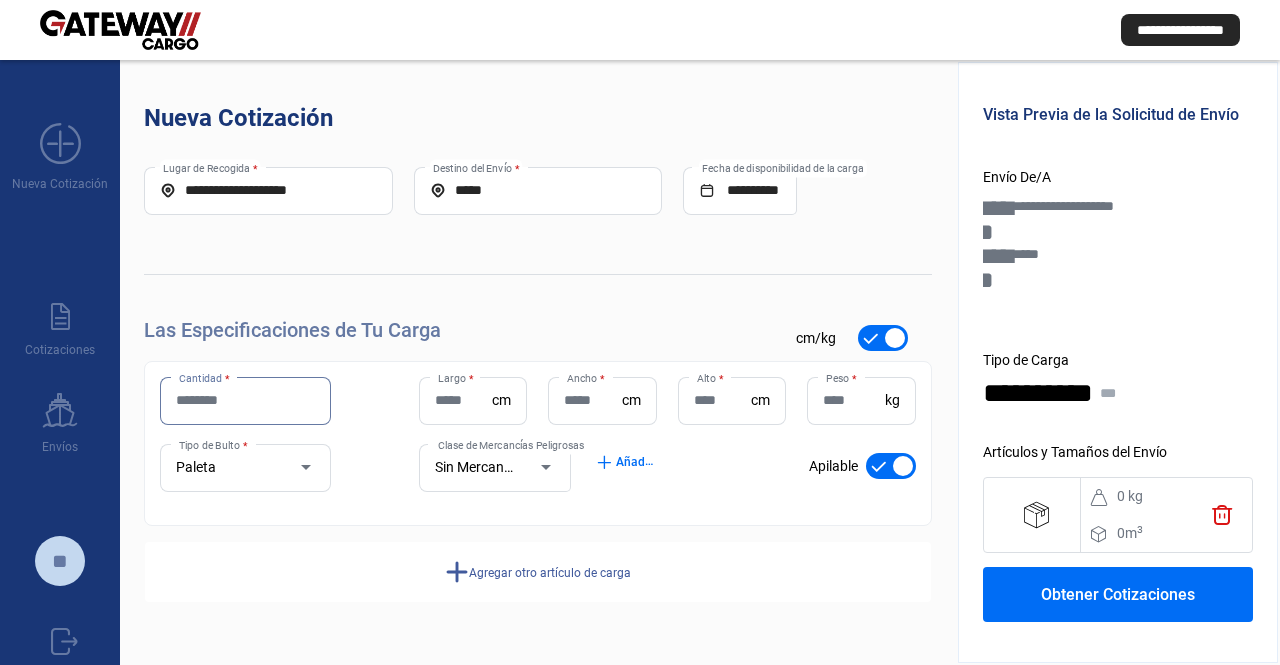 type on "*" 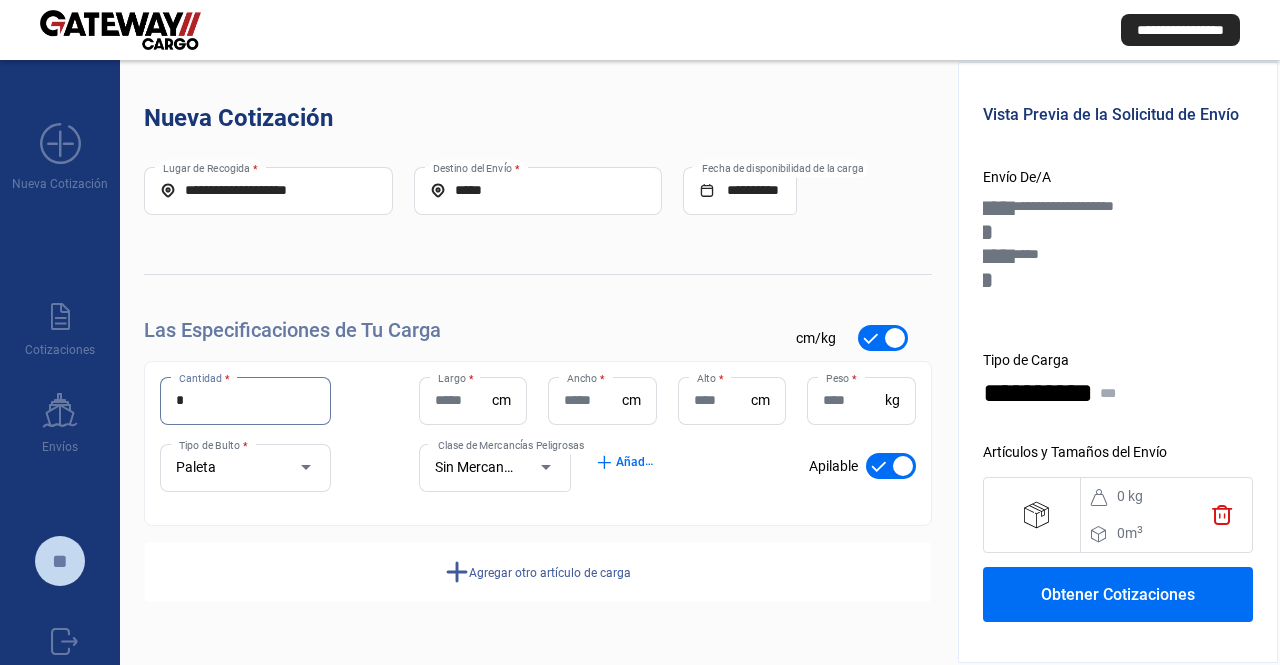 type on "*" 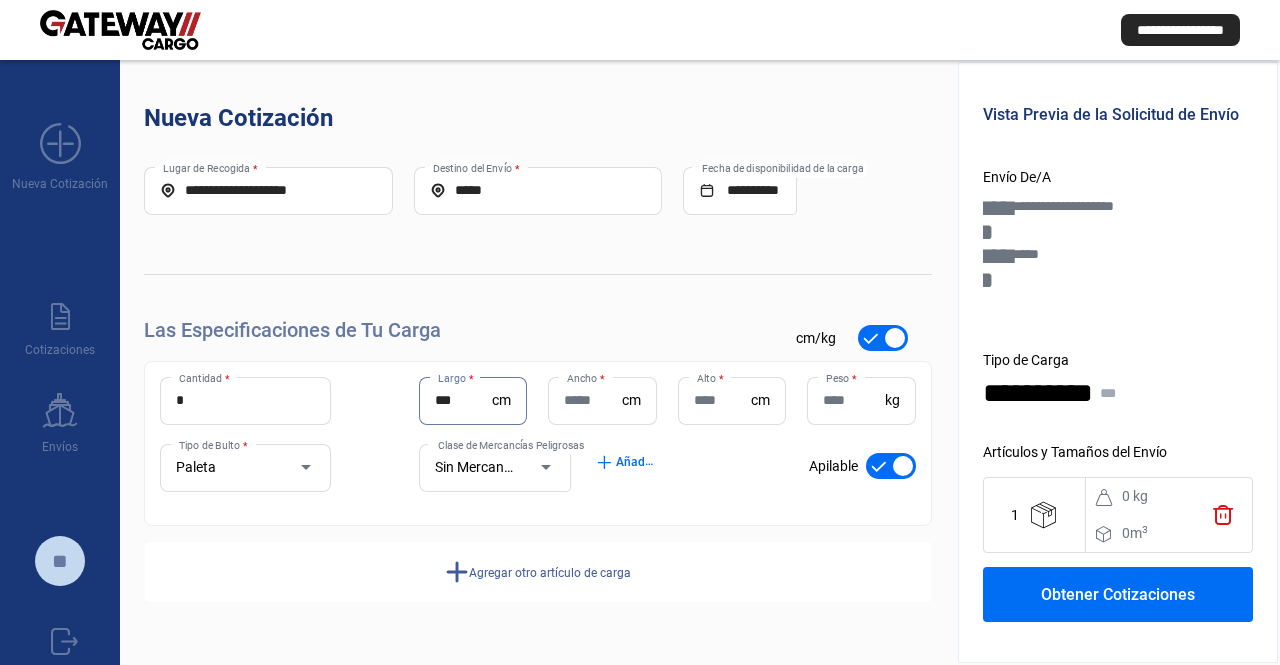 type on "***" 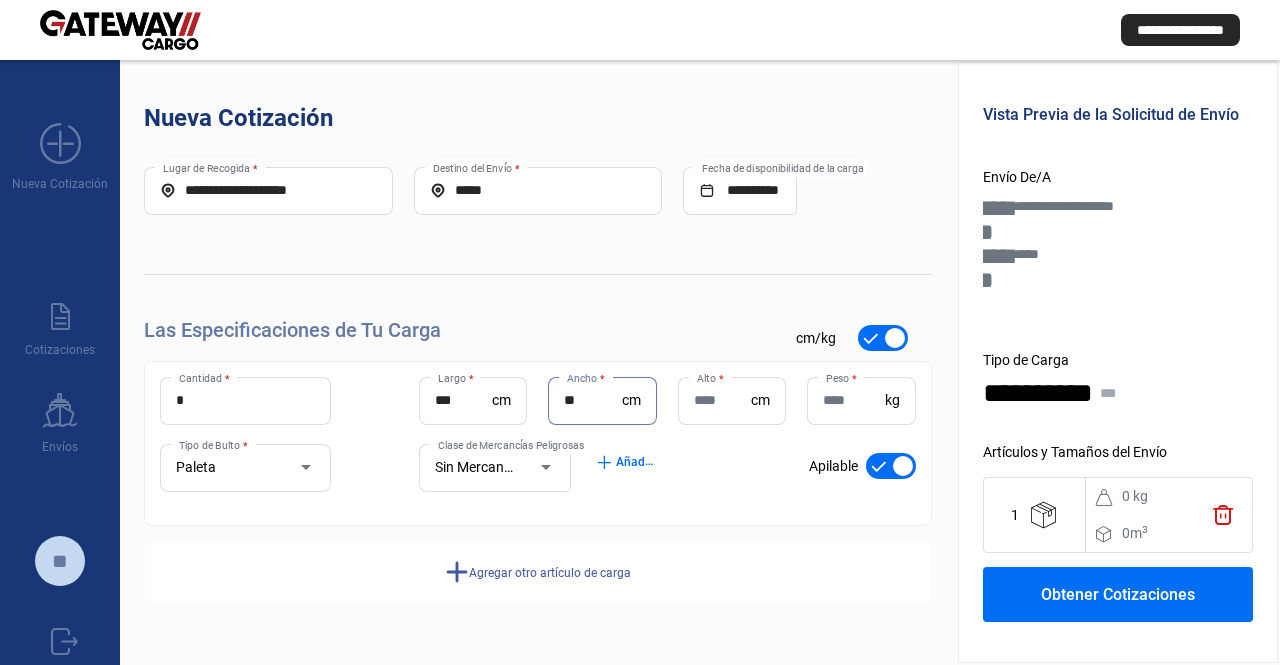 type on "**" 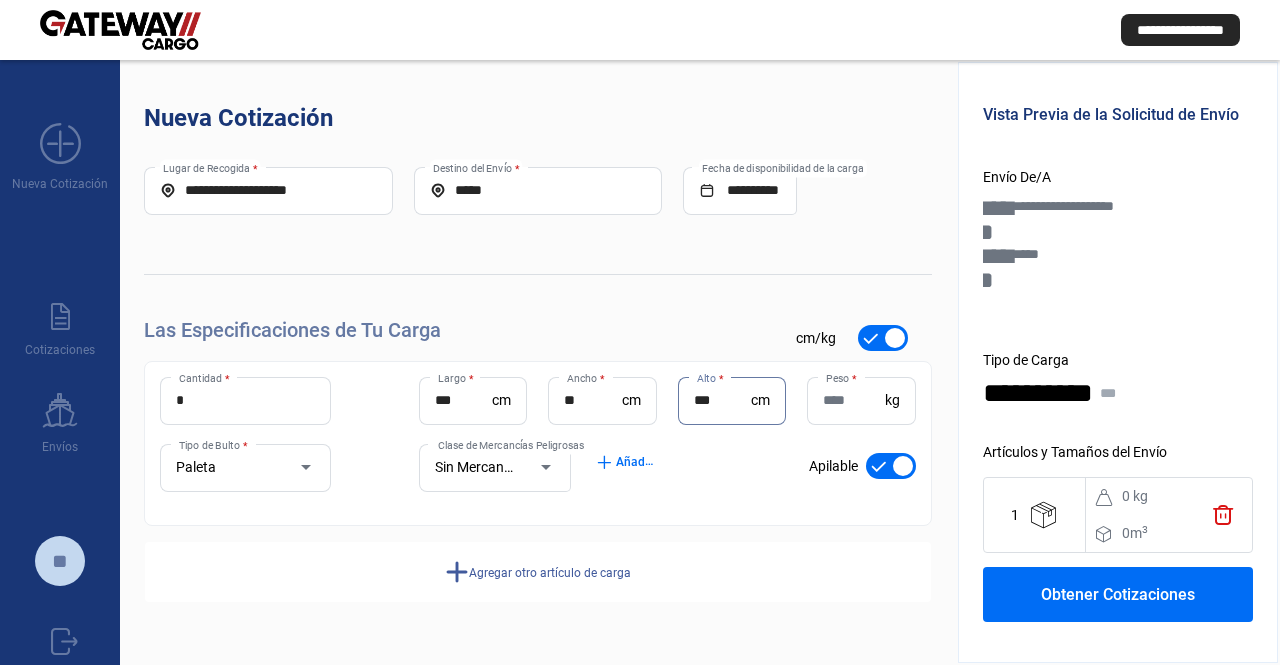 type on "***" 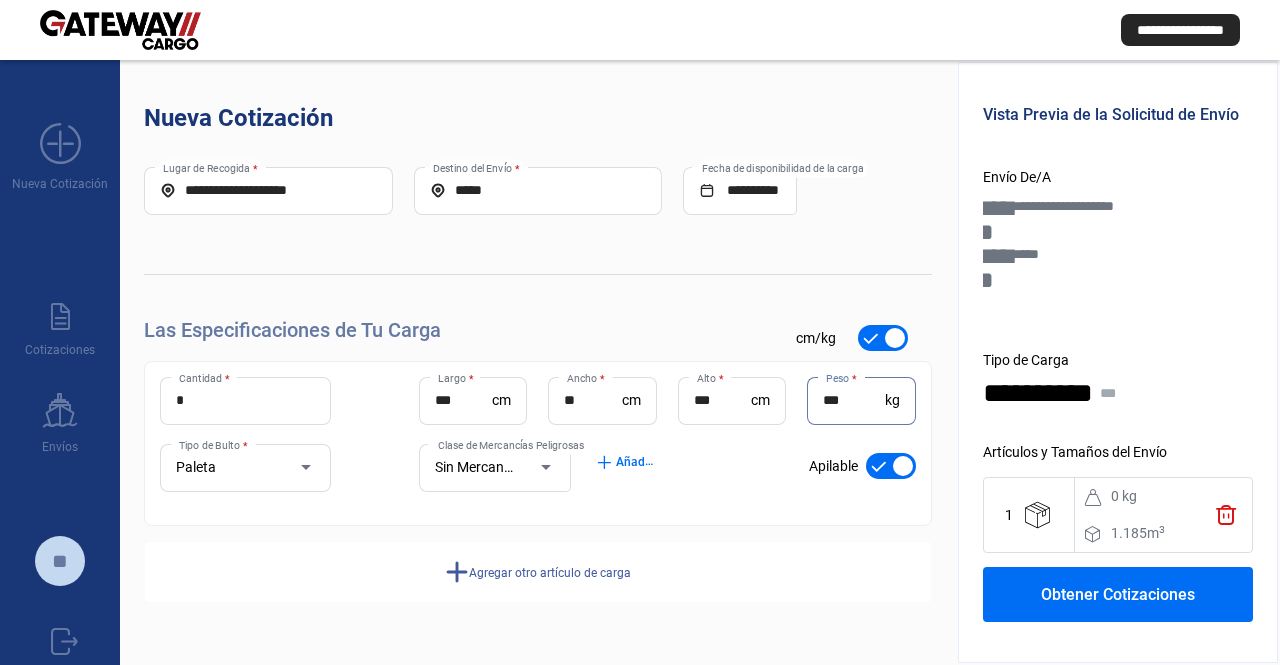 type on "***" 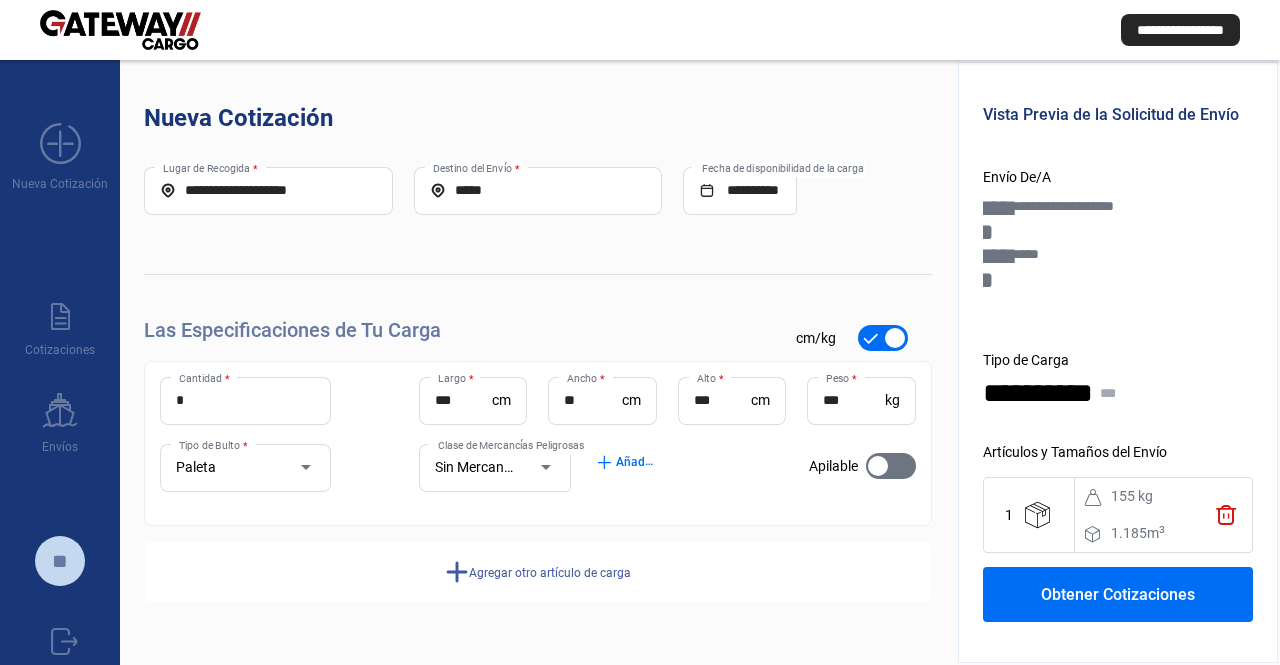click on "Agregar otro artículo de carga" 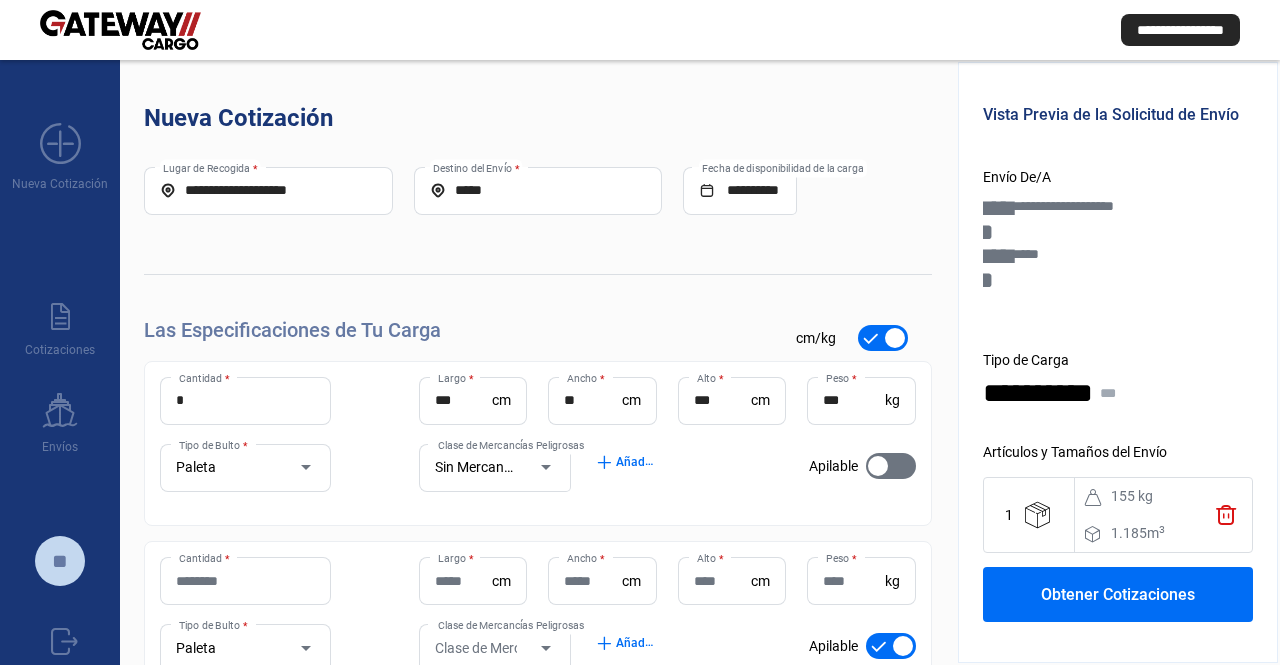 scroll, scrollTop: 130, scrollLeft: 0, axis: vertical 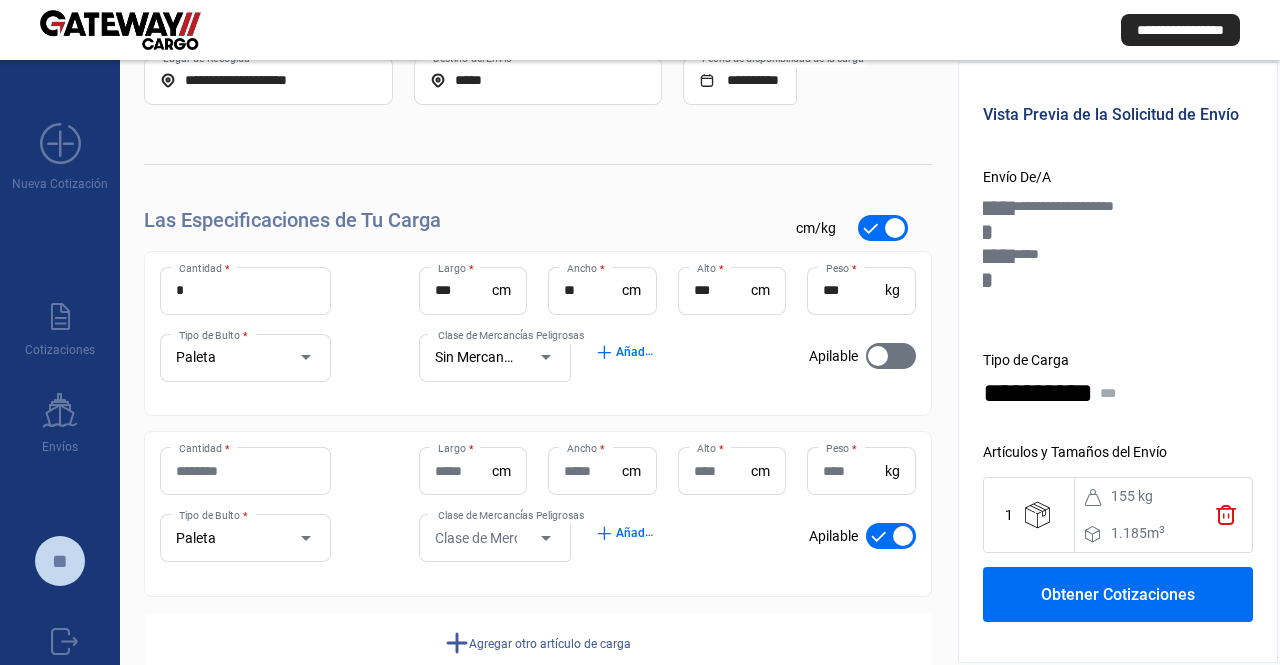 drag, startPoint x: 364, startPoint y: 301, endPoint x: 301, endPoint y: 475, distance: 185.05405 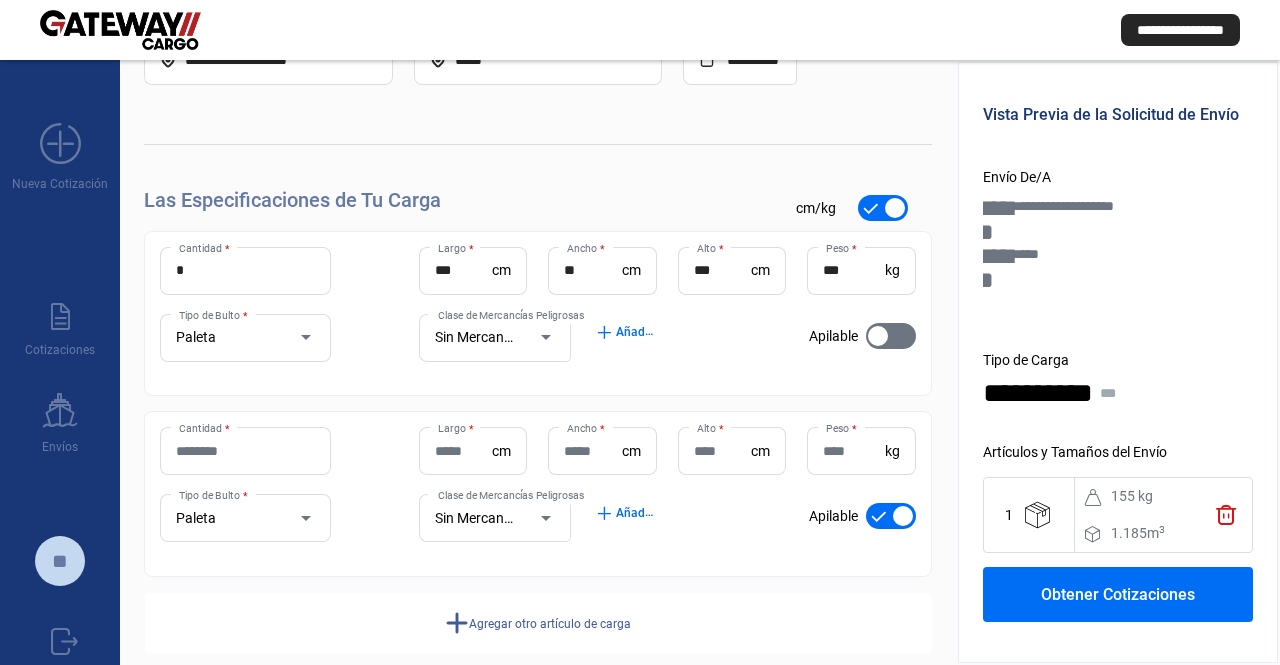 click on "Cantidad *" 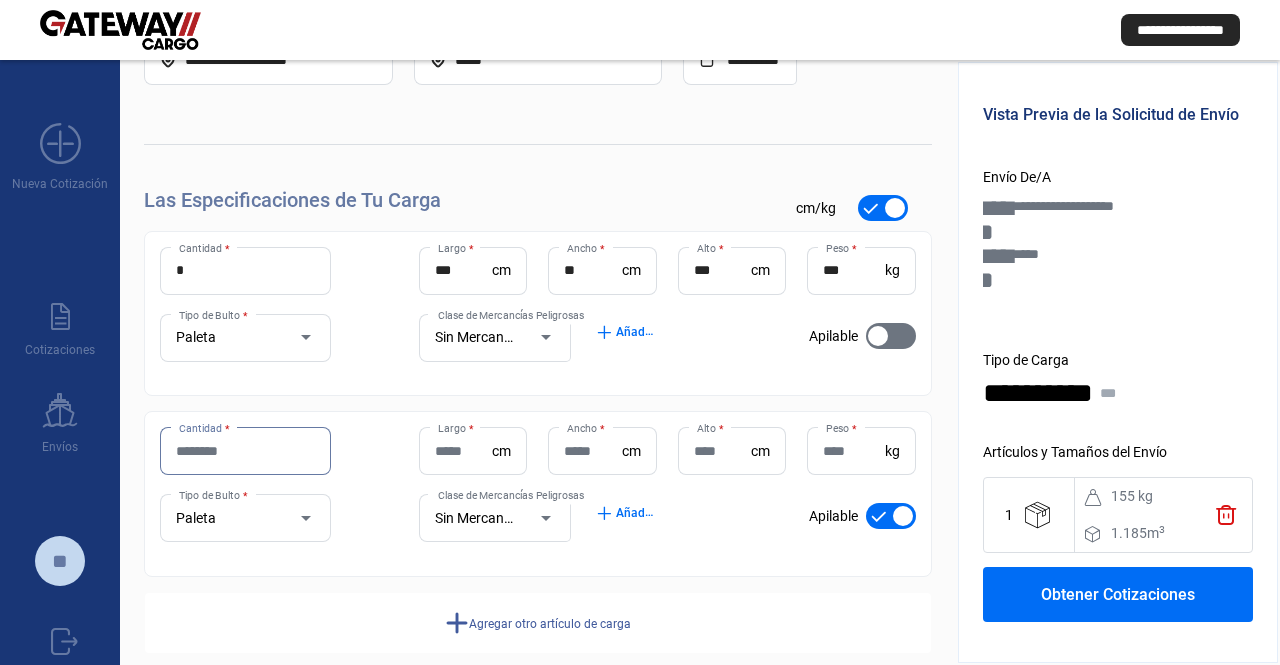 click on "Cantidad *" at bounding box center (245, 451) 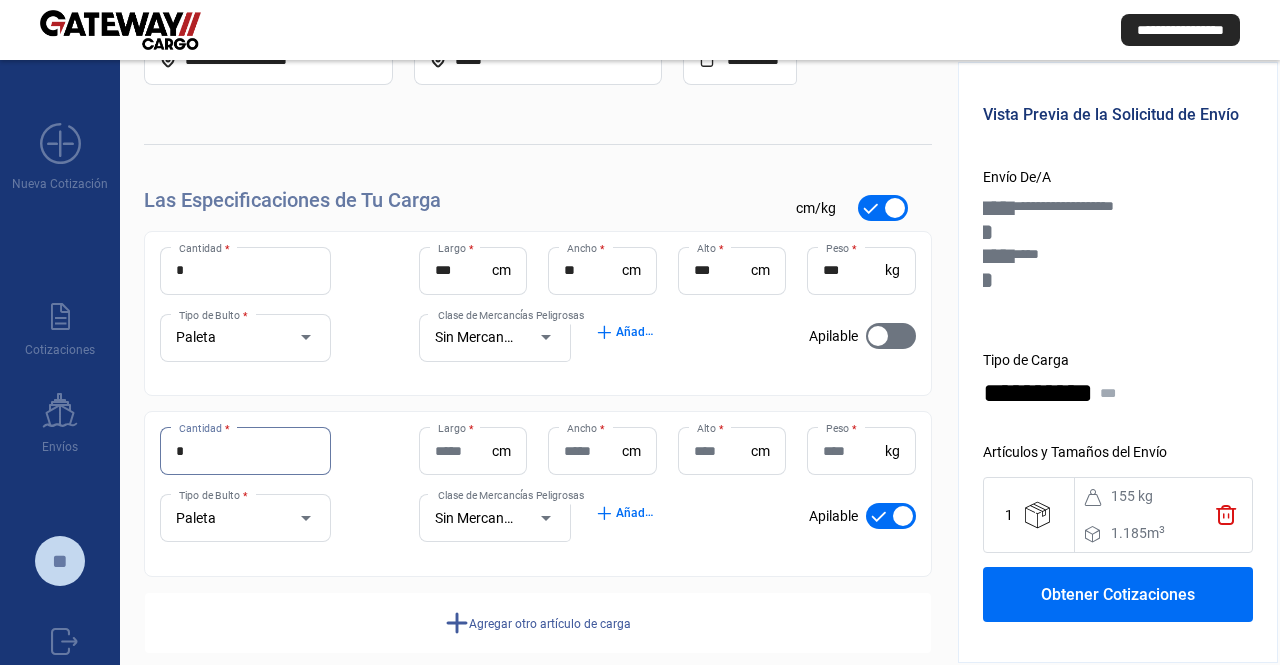 type on "*" 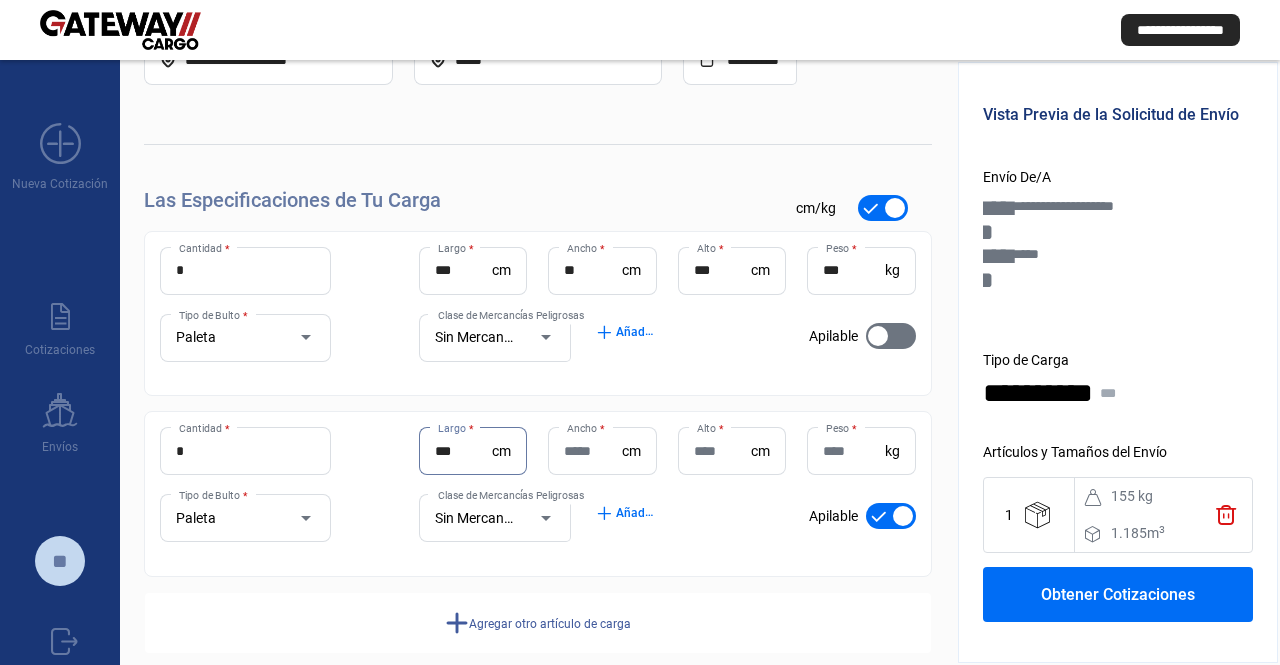 type on "***" 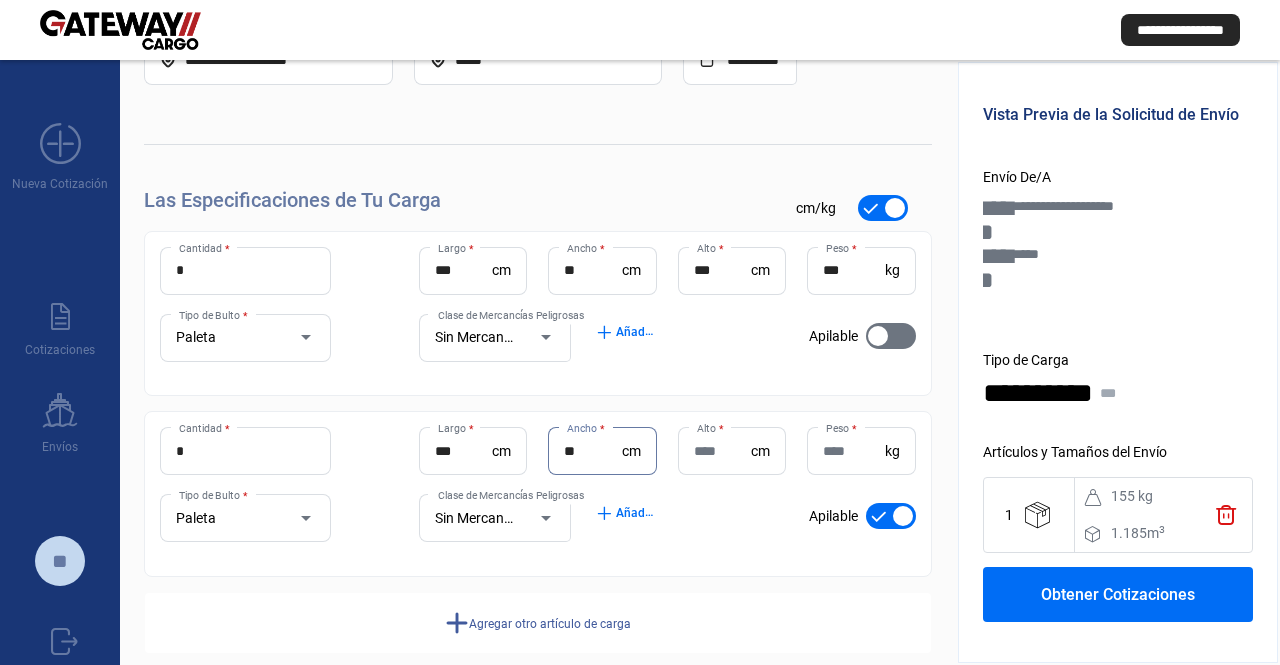type on "**" 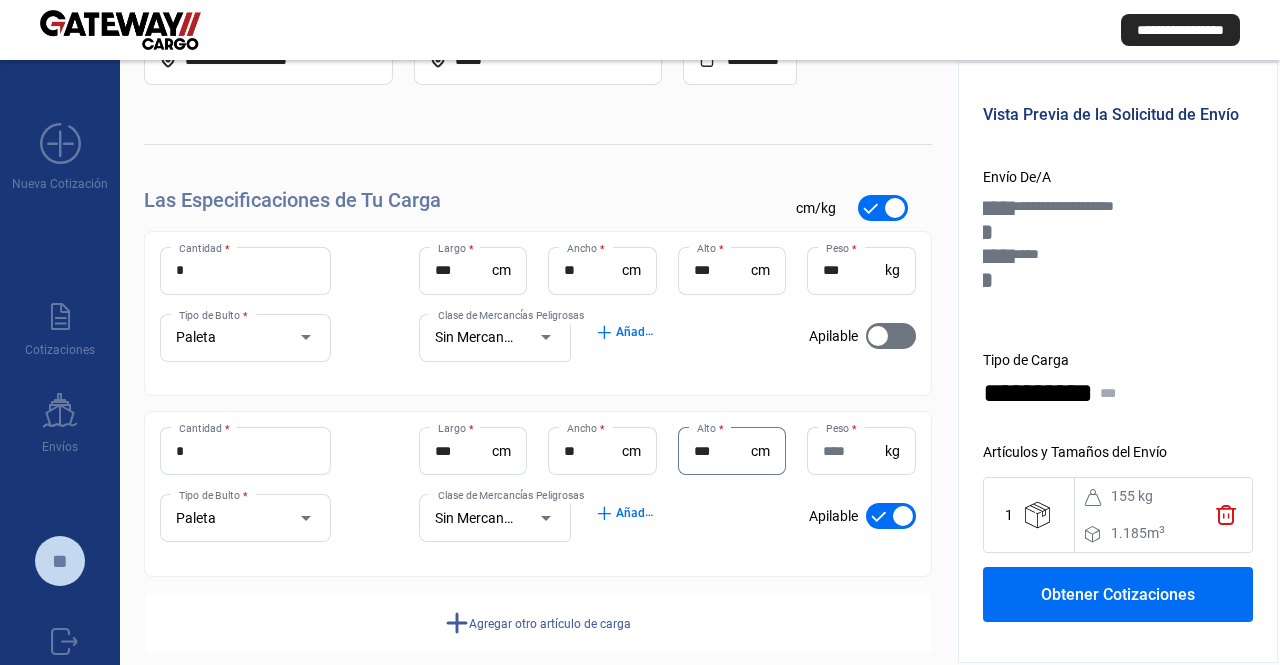 type on "***" 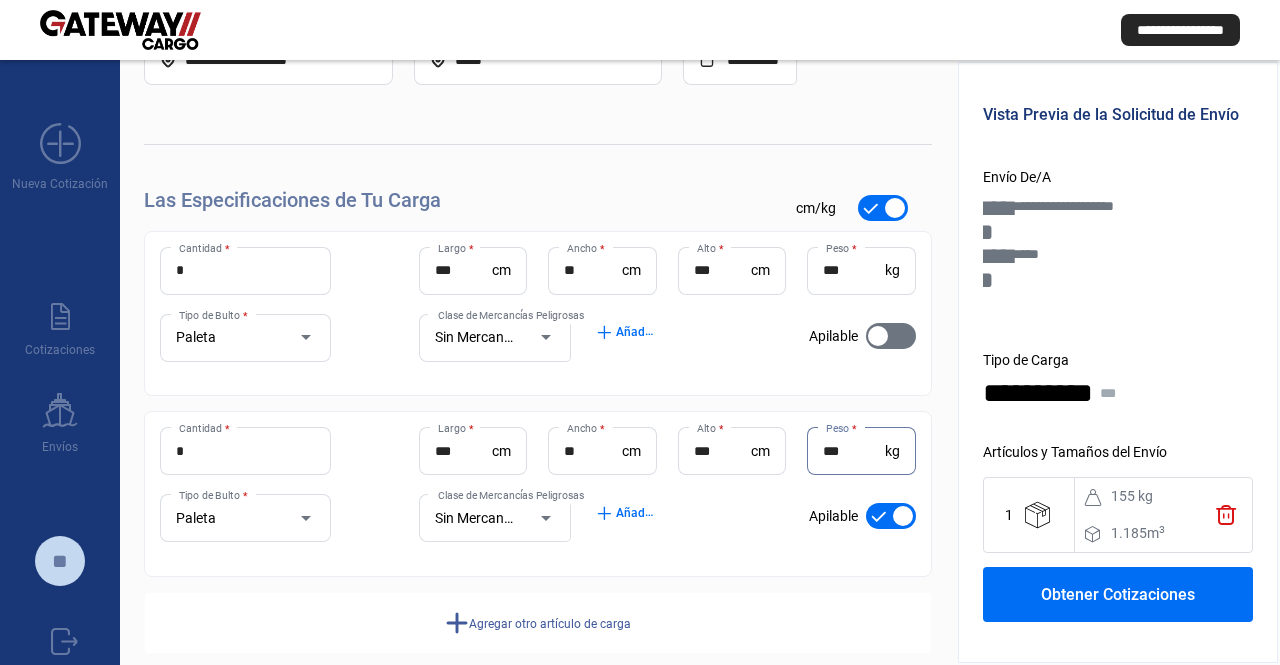 type on "***" 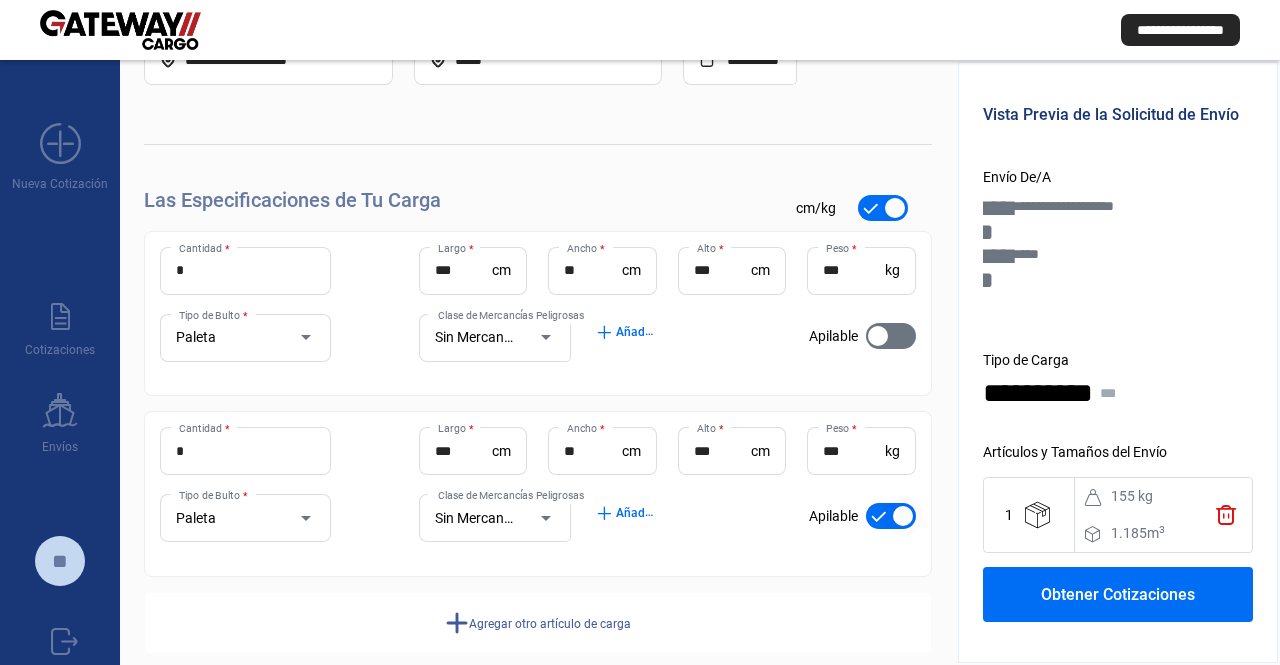 click at bounding box center [891, 516] 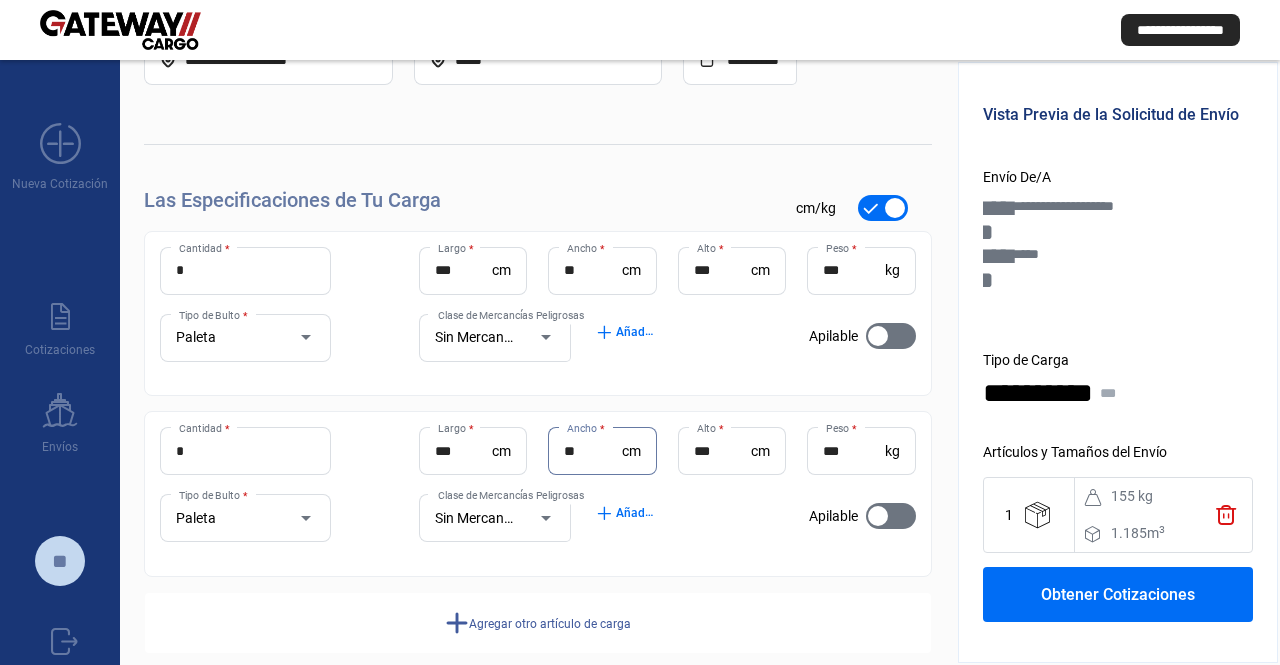 scroll, scrollTop: 157, scrollLeft: 0, axis: vertical 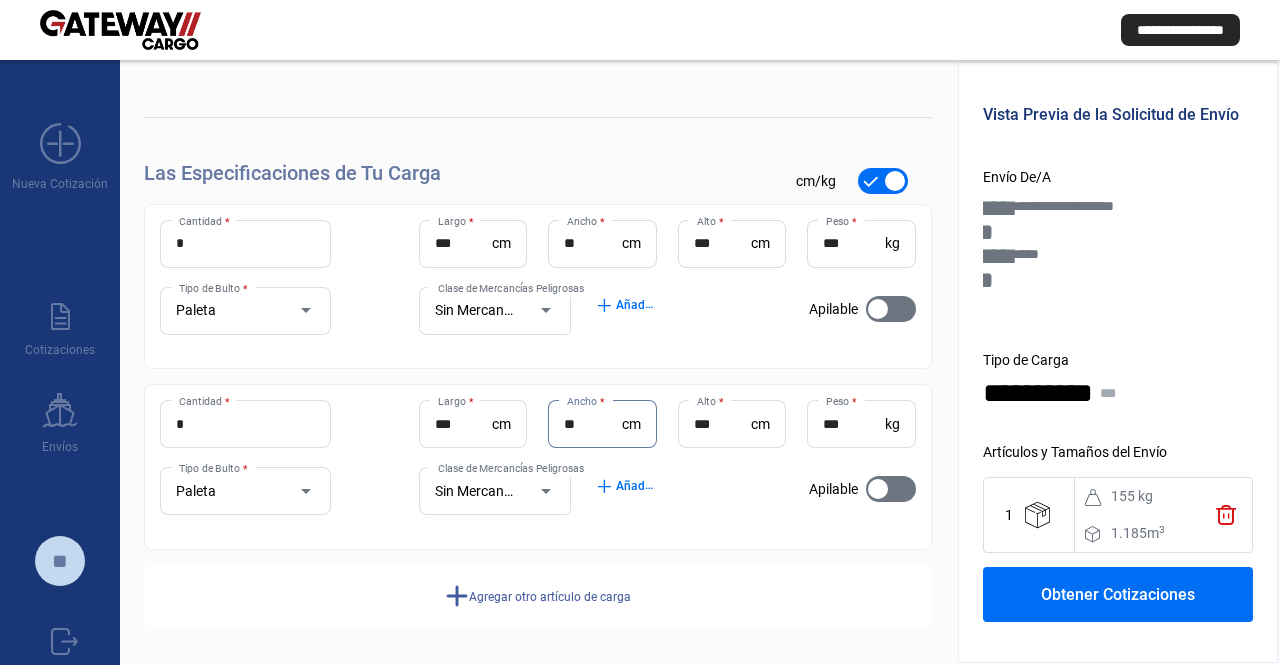 drag, startPoint x: 572, startPoint y: 450, endPoint x: 542, endPoint y: 587, distance: 140.24622 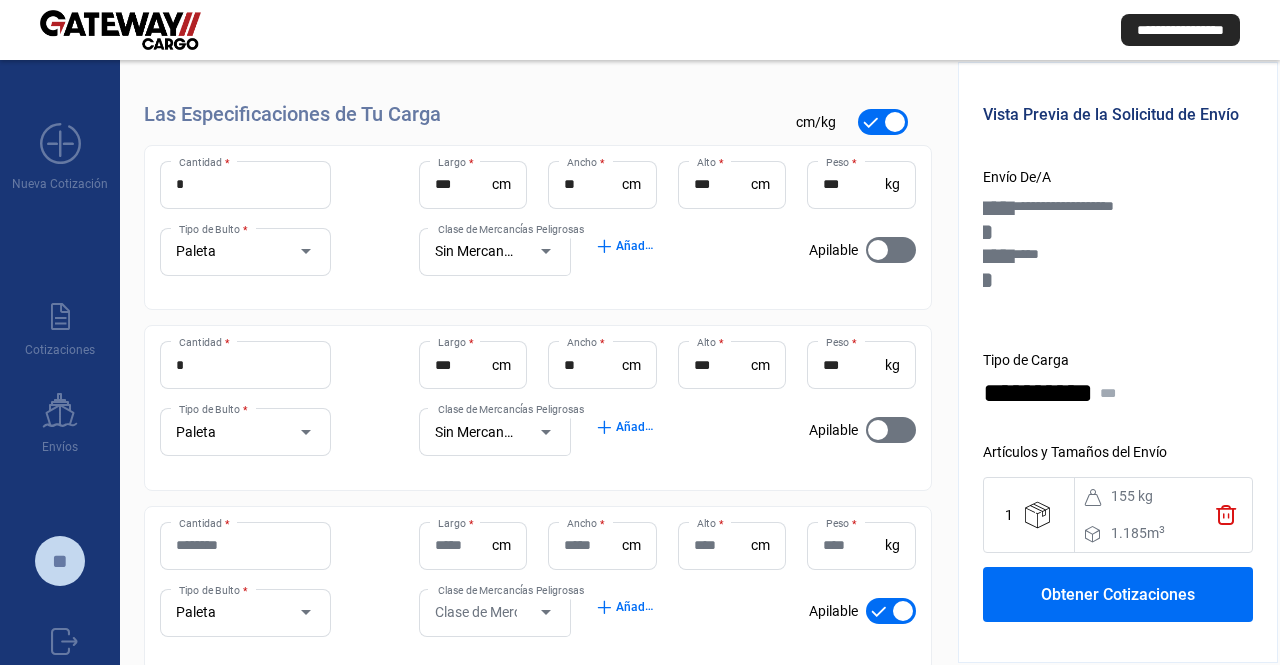 scroll, scrollTop: 337, scrollLeft: 0, axis: vertical 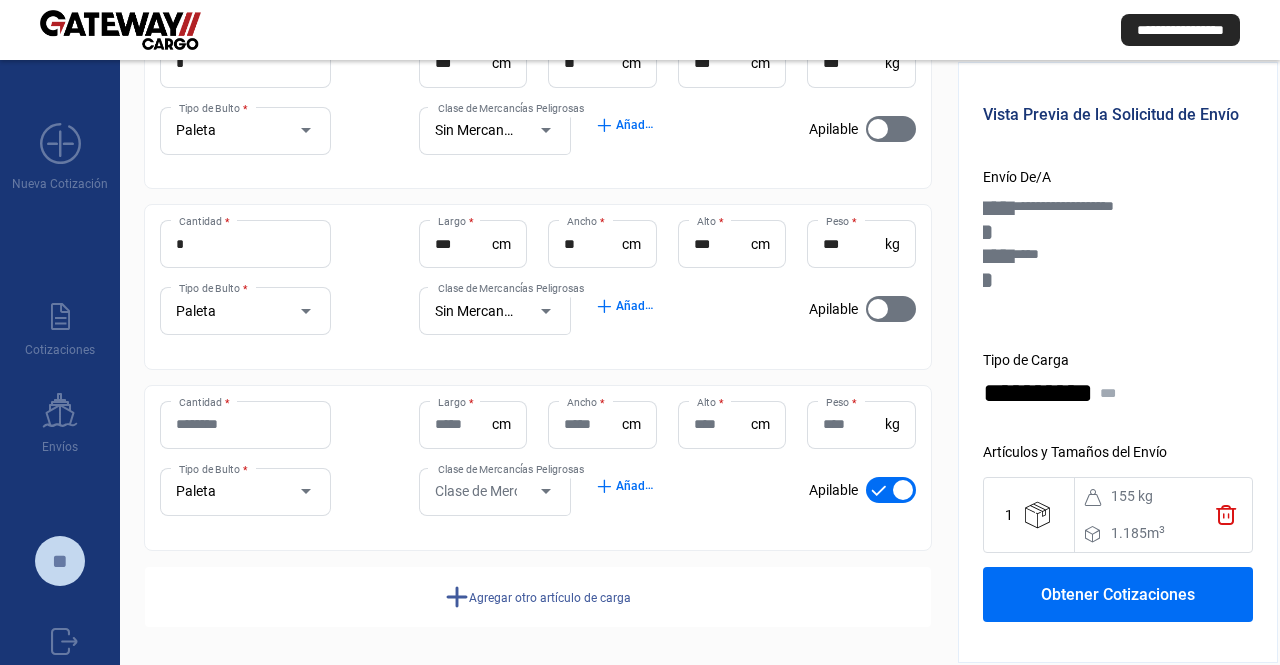 drag, startPoint x: 399, startPoint y: 449, endPoint x: 333, endPoint y: 568, distance: 136.07718 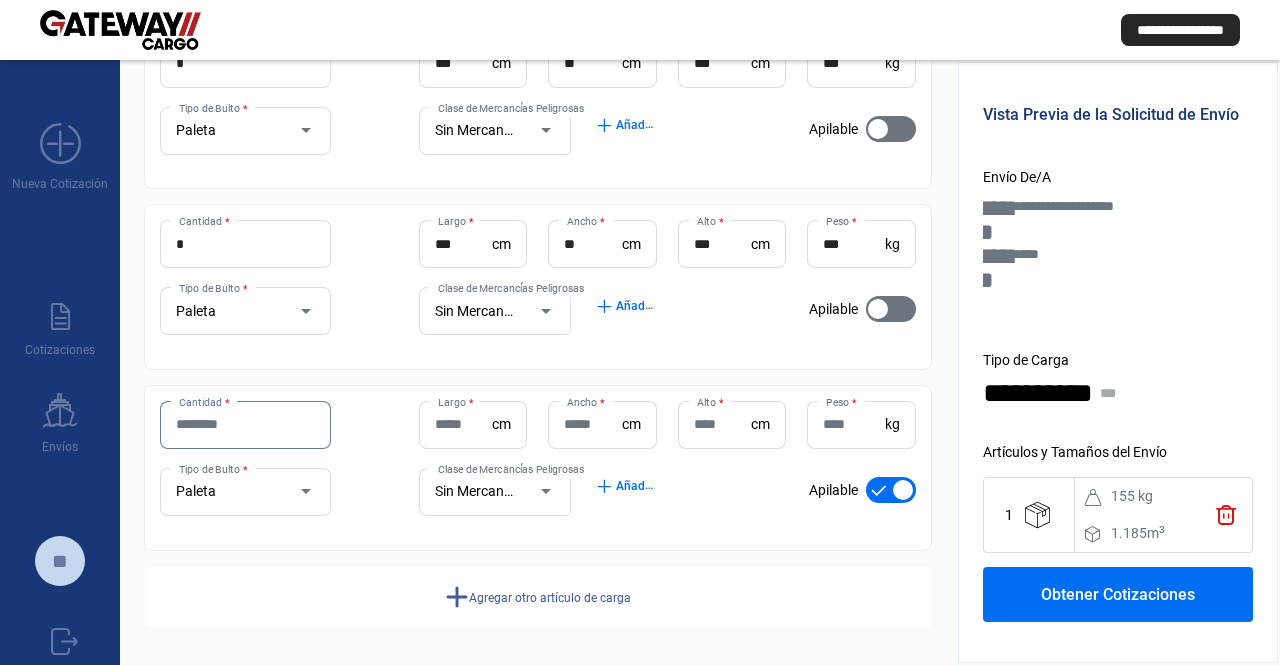 click on "Cantidad *" at bounding box center (245, 424) 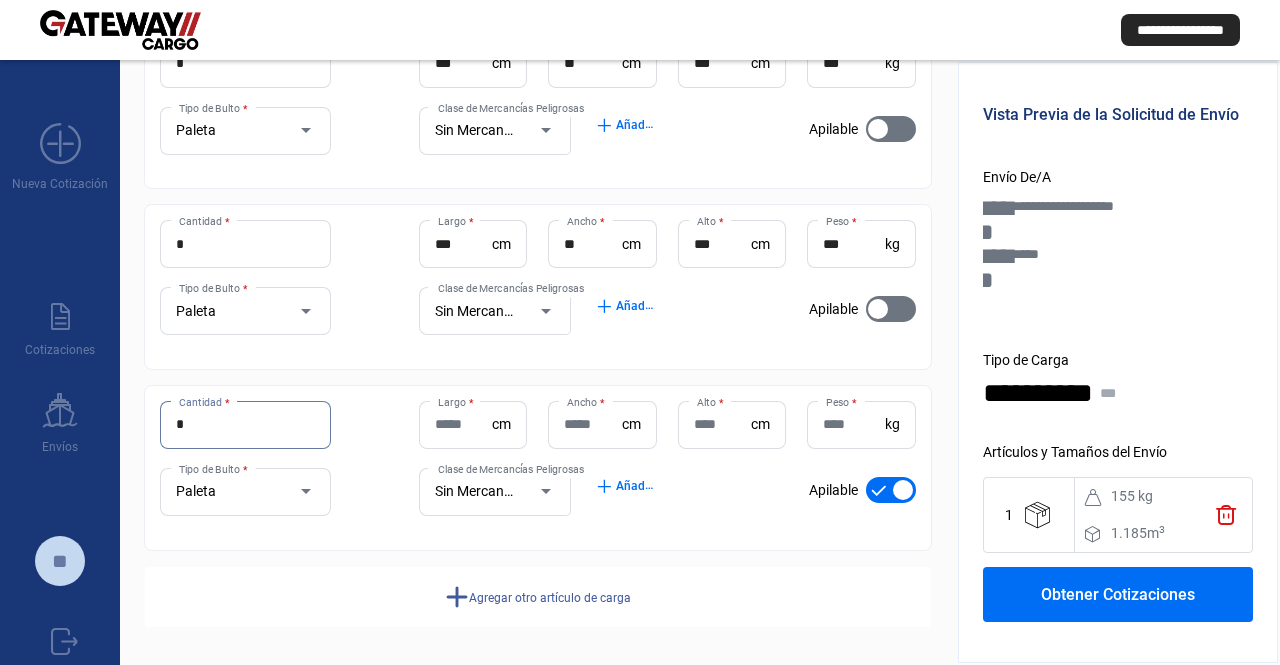 type on "*" 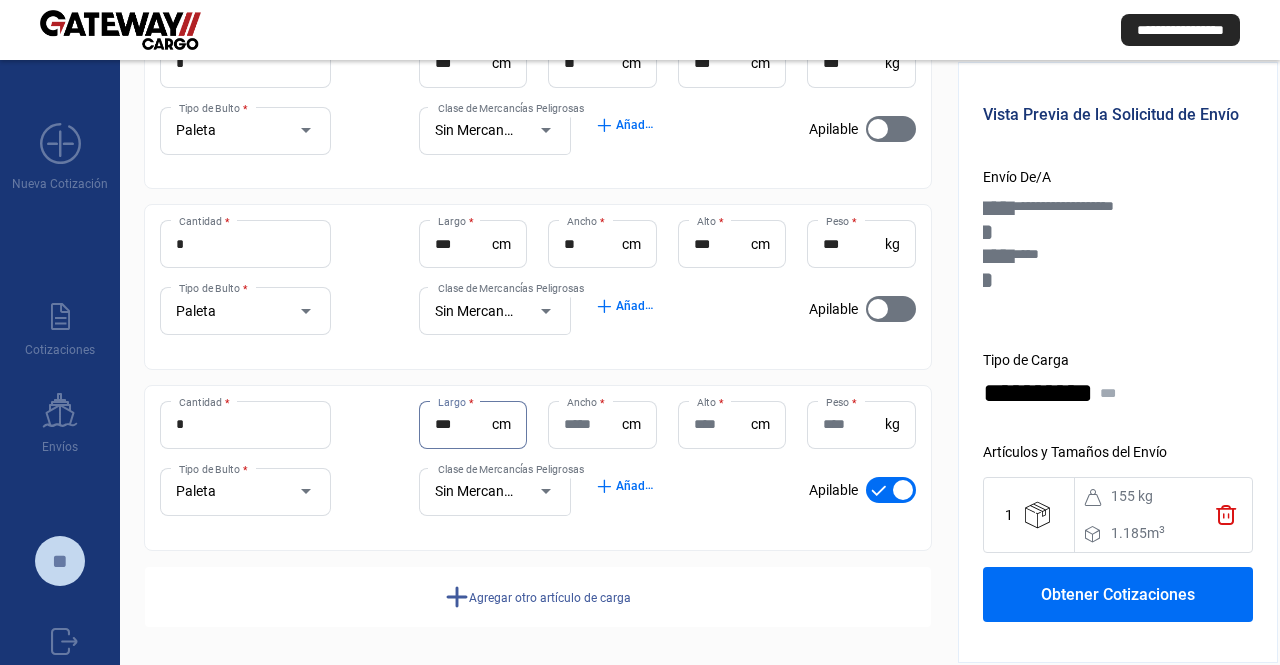 type on "***" 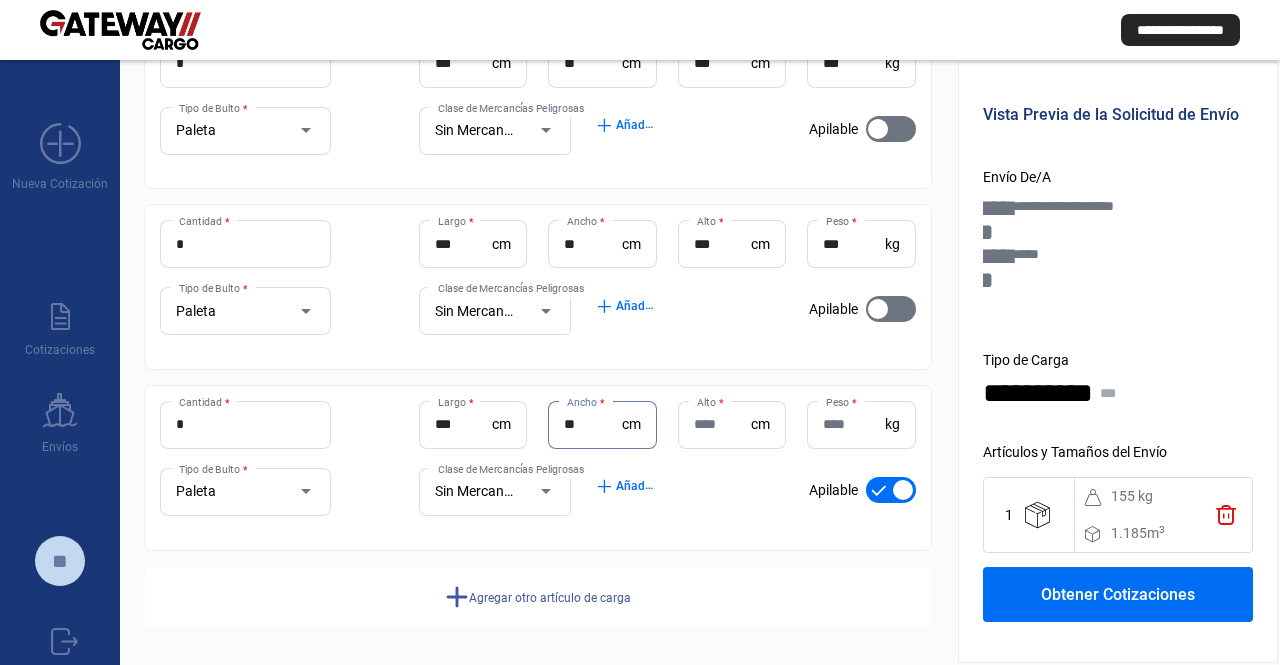 type on "**" 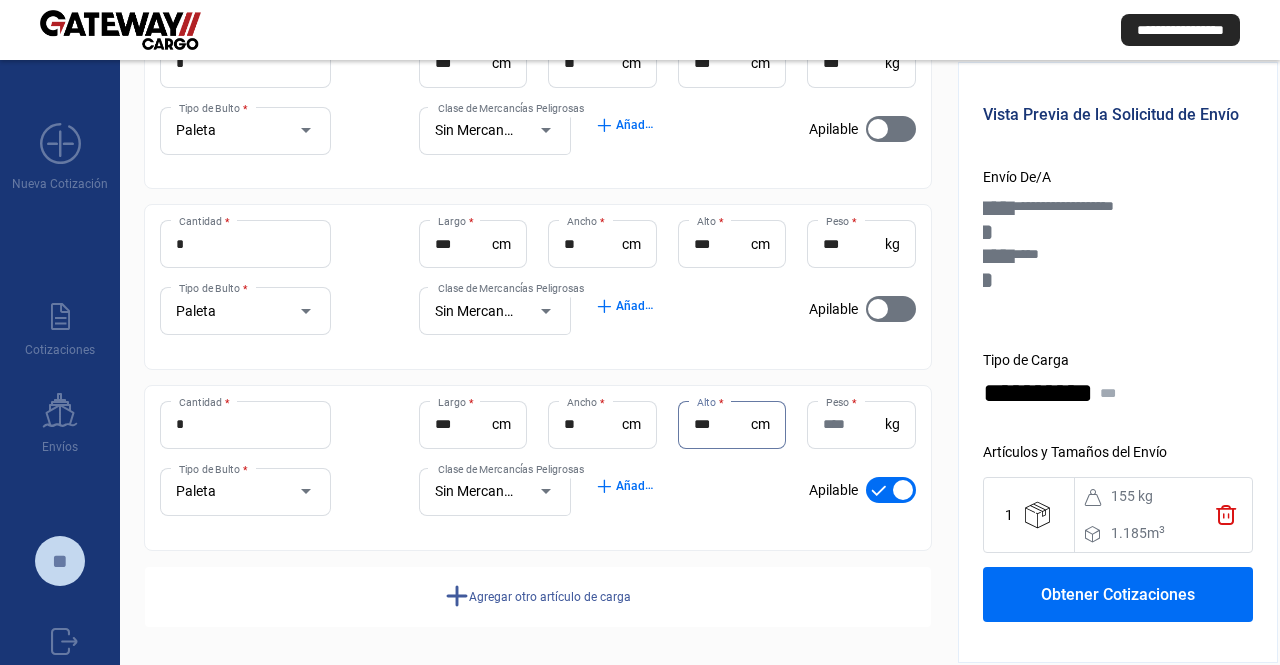 type on "***" 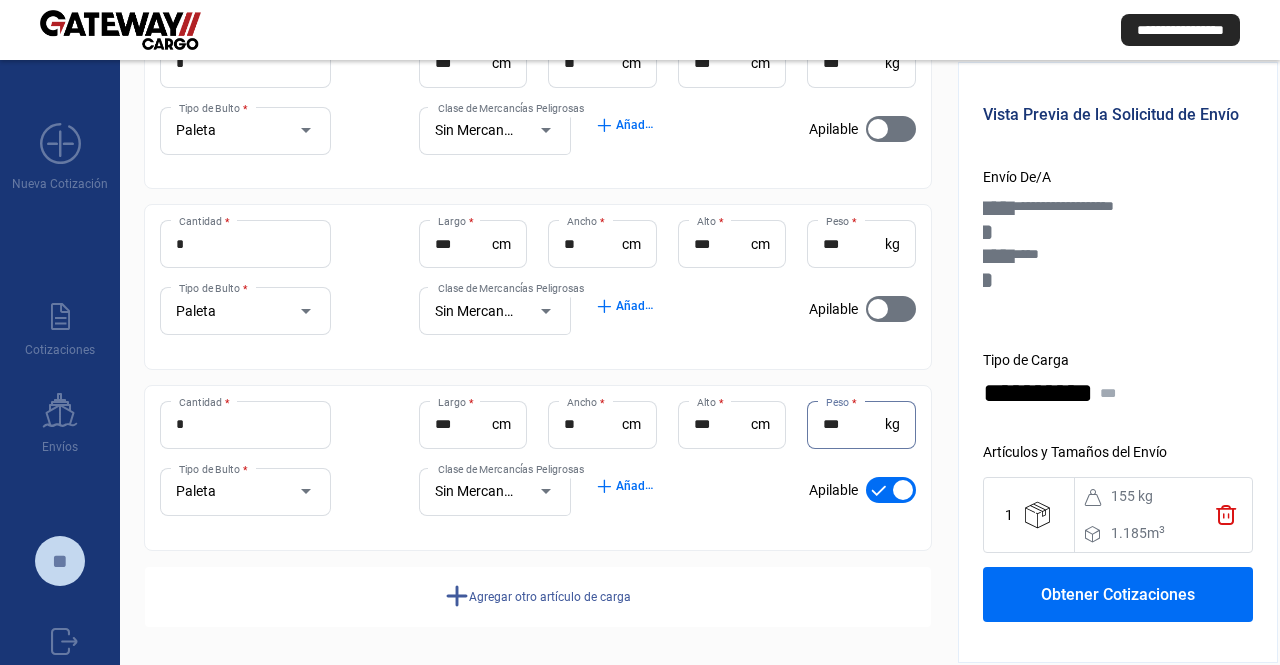 type on "***" 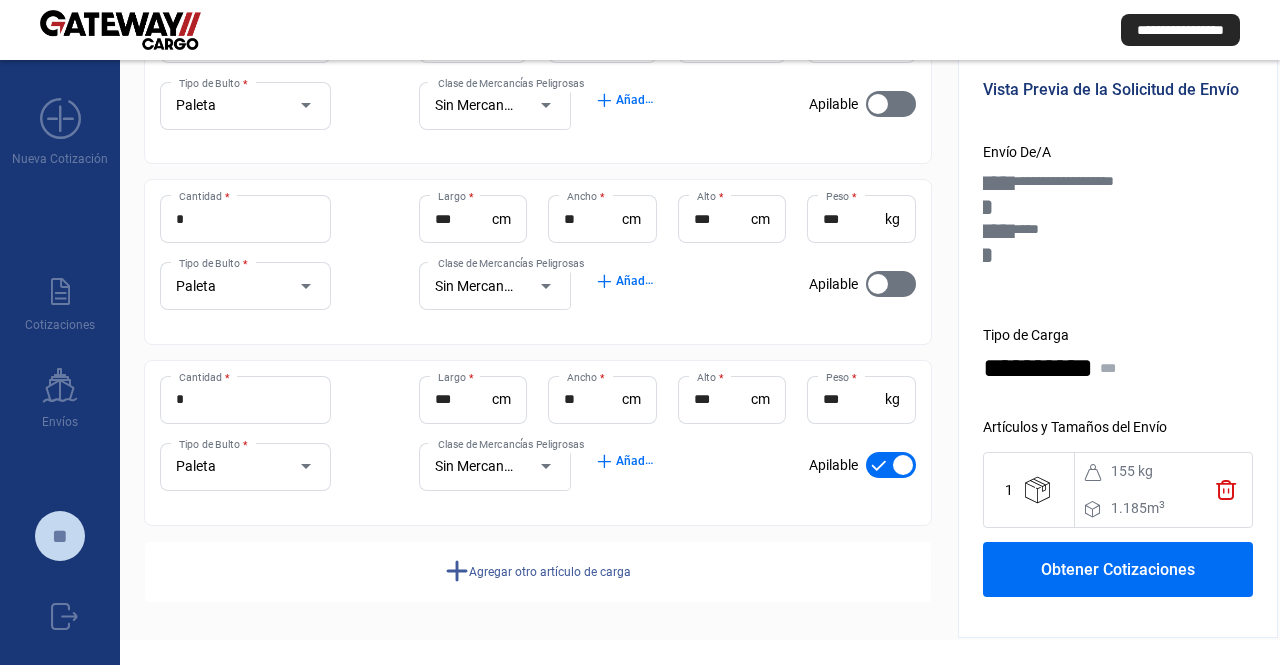 drag, startPoint x: 773, startPoint y: 610, endPoint x: 834, endPoint y: 569, distance: 73.4983 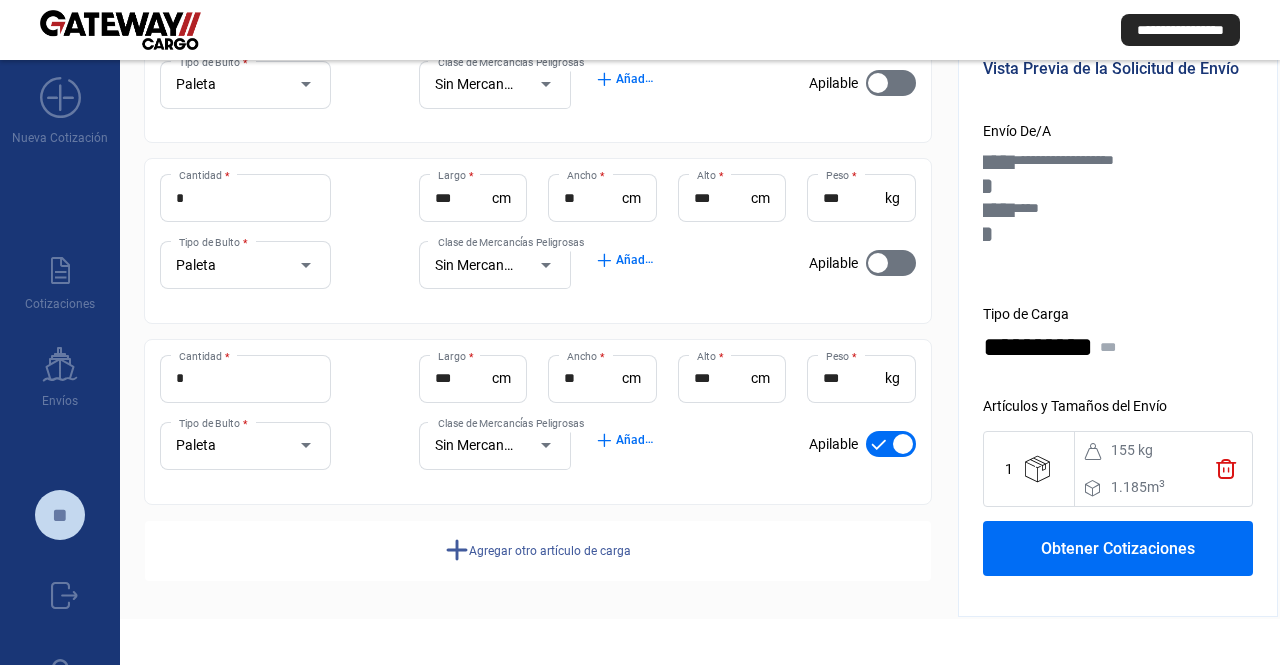click at bounding box center [891, 444] 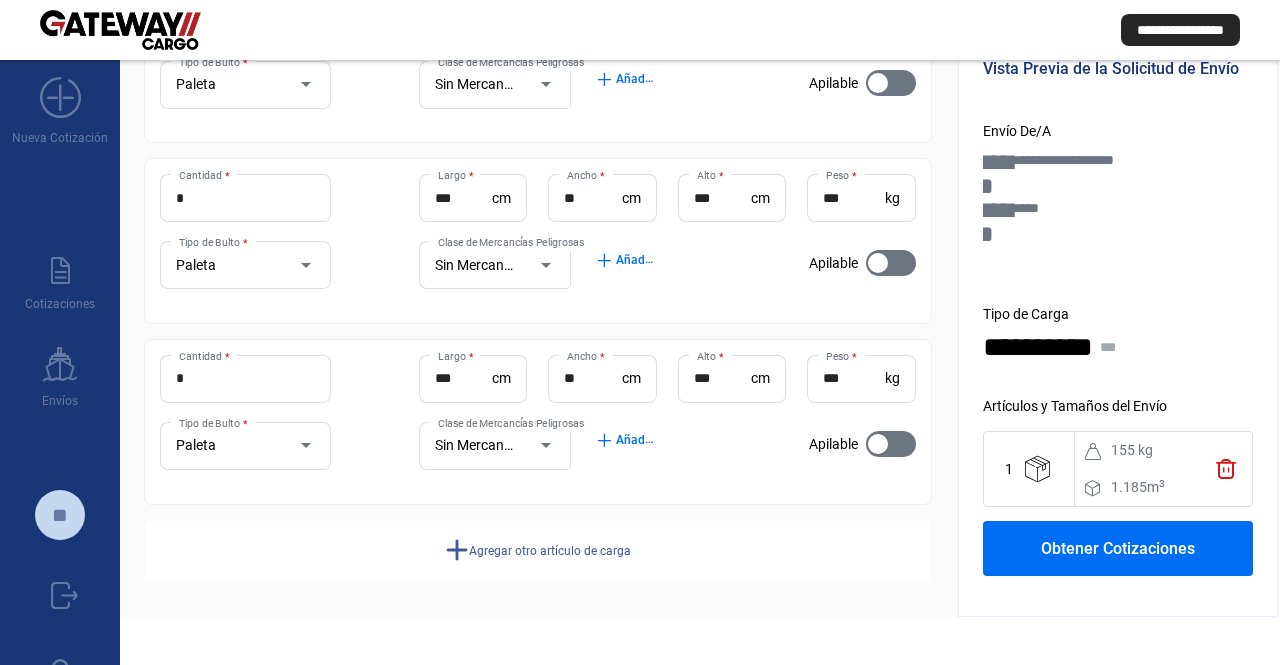click on "Agregar otro artículo de carga" 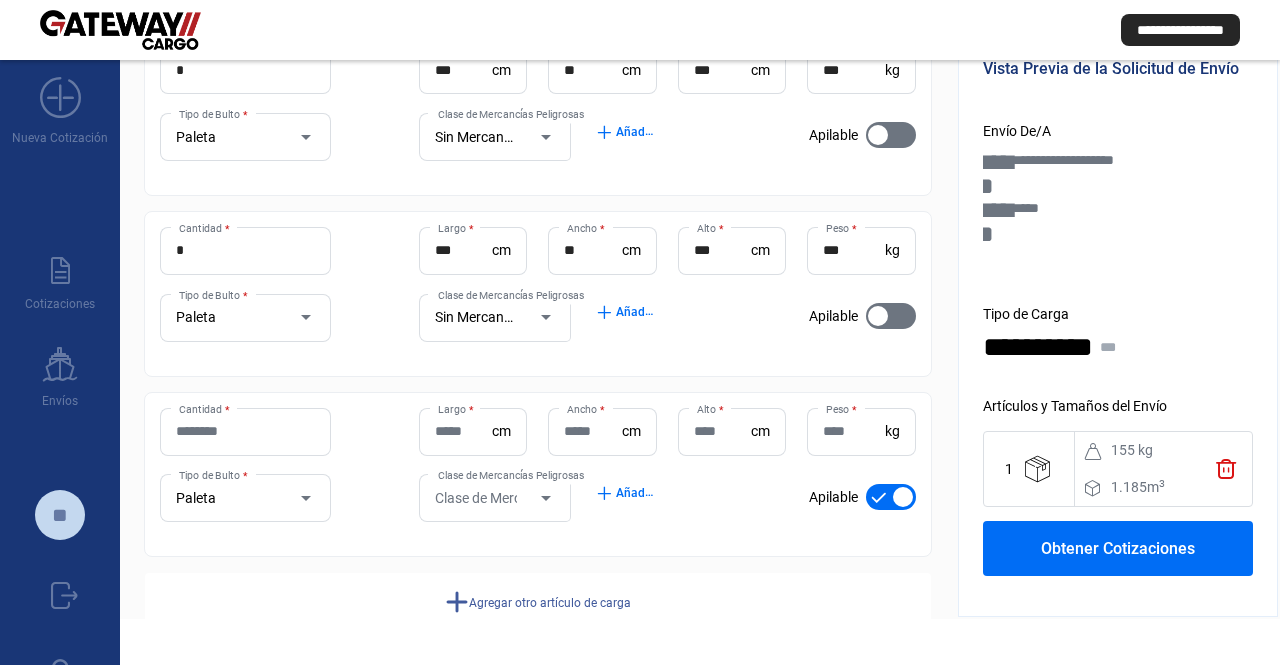 scroll, scrollTop: 517, scrollLeft: 0, axis: vertical 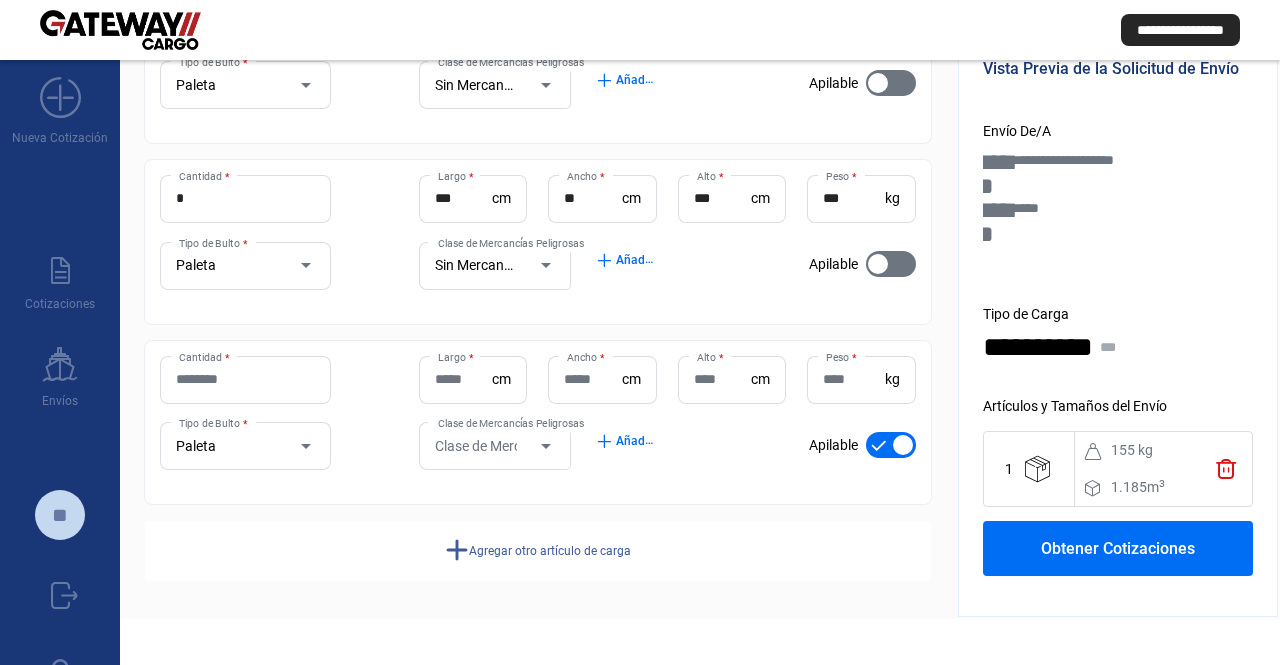 drag, startPoint x: 674, startPoint y: 451, endPoint x: 596, endPoint y: 571, distance: 143.12233 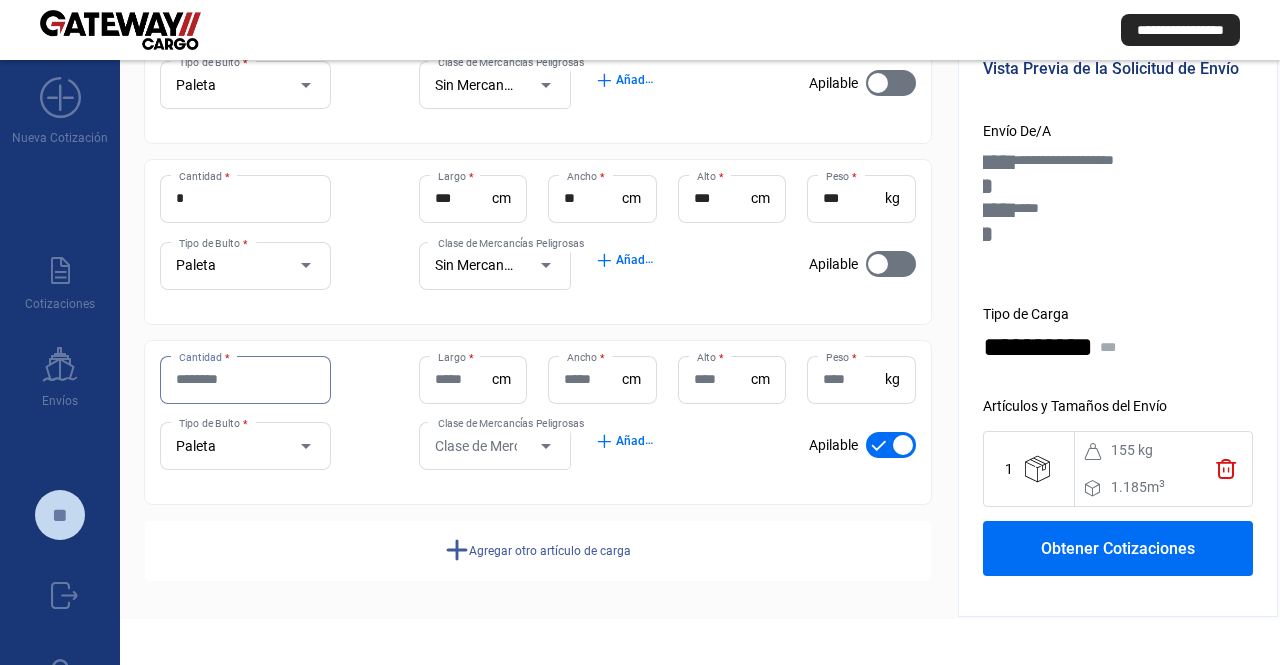 click on "Cantidad *" at bounding box center [245, 379] 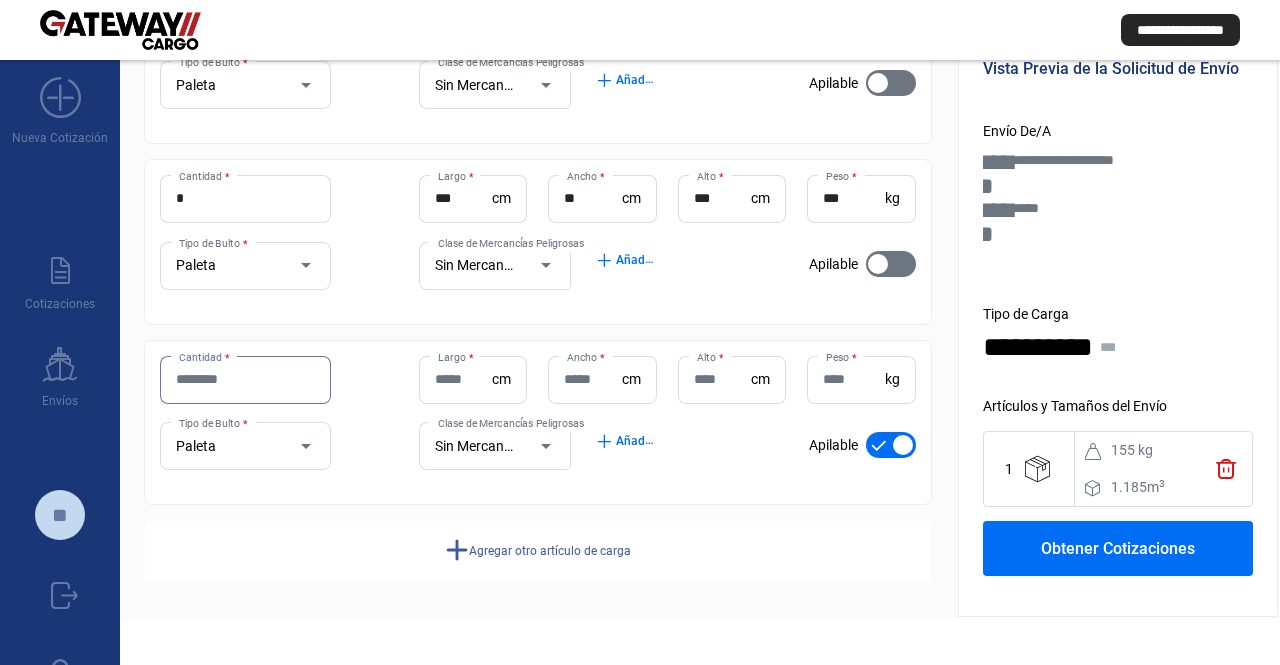 click on "Cantidad *" at bounding box center [245, 379] 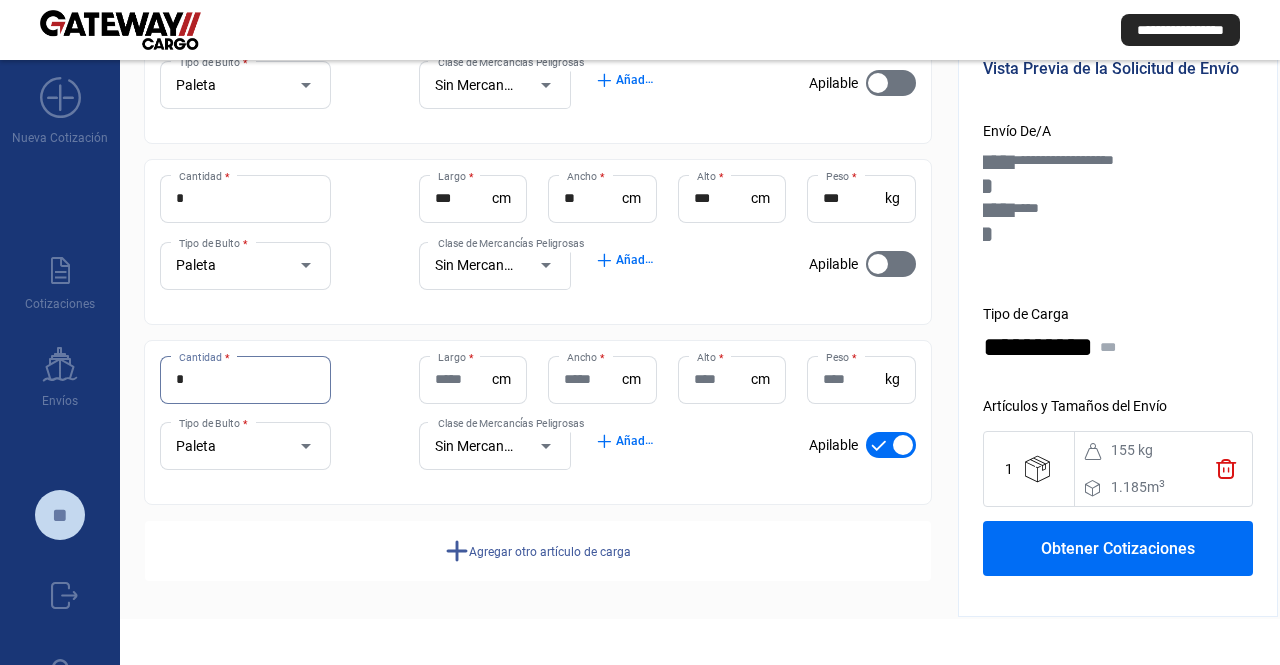 type on "*" 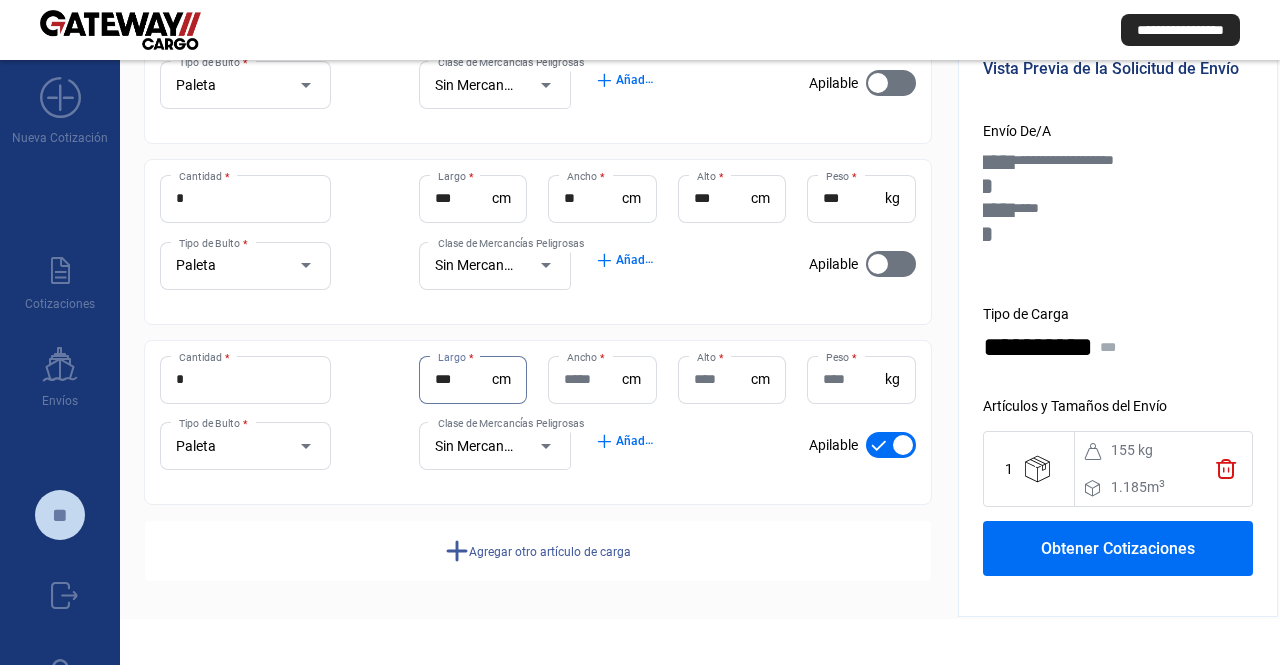 type on "***" 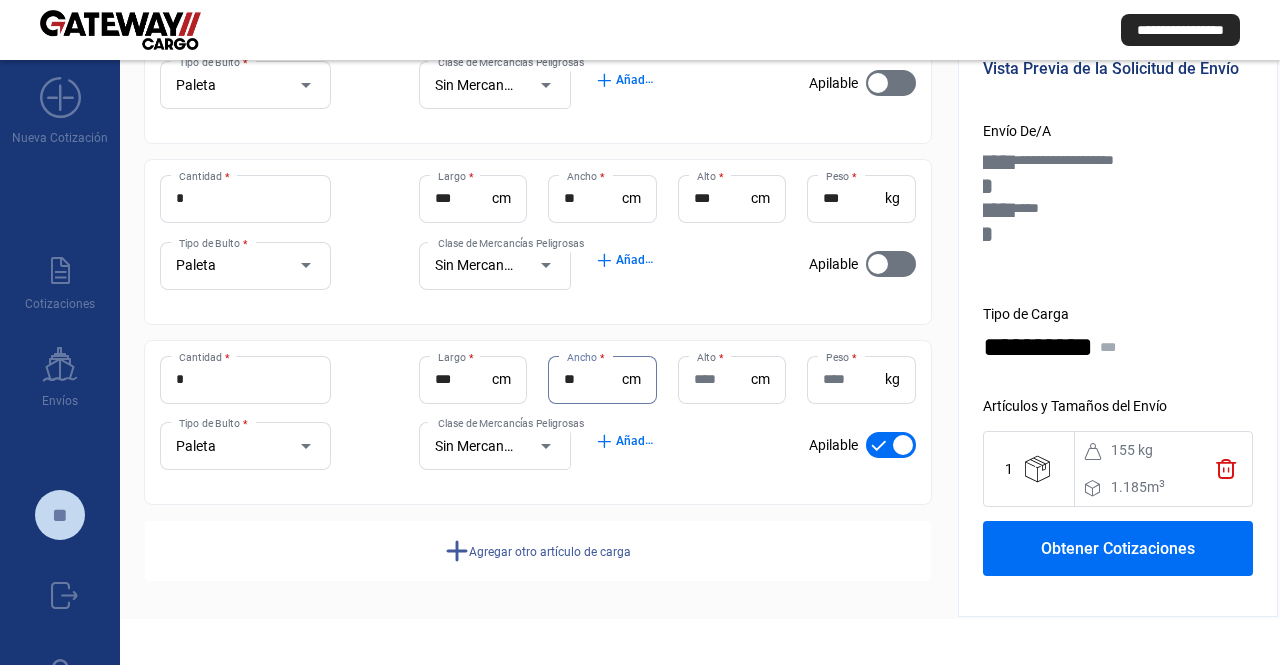 type on "**" 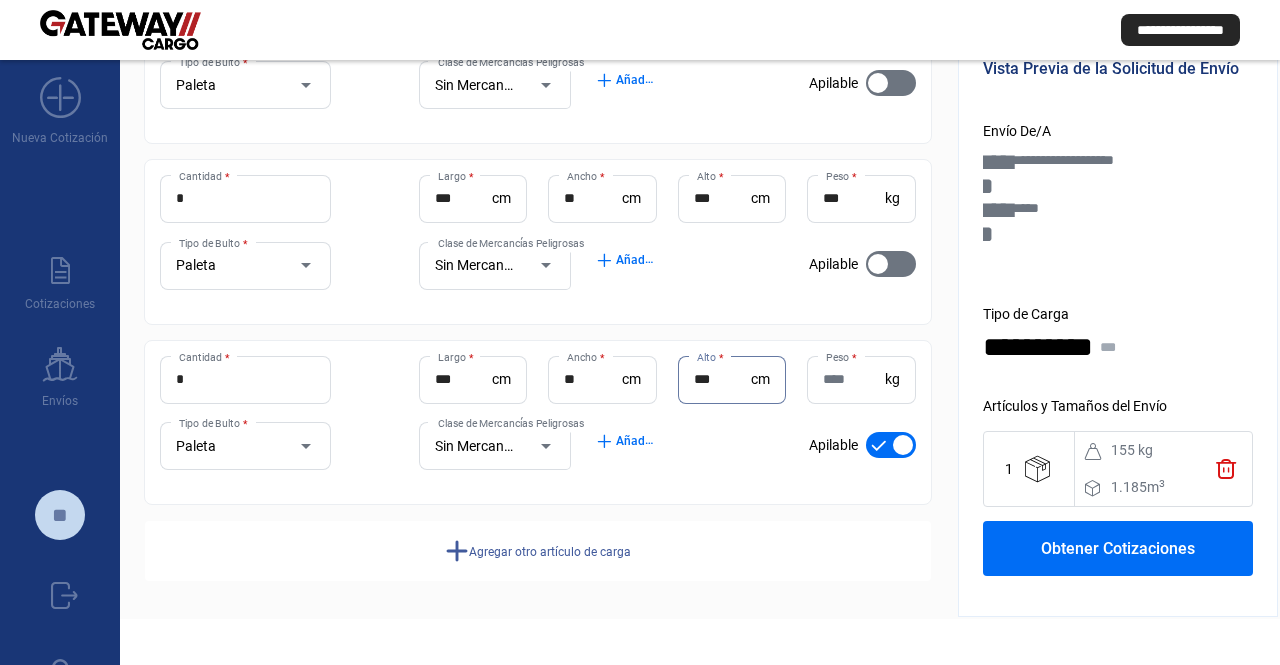 type on "***" 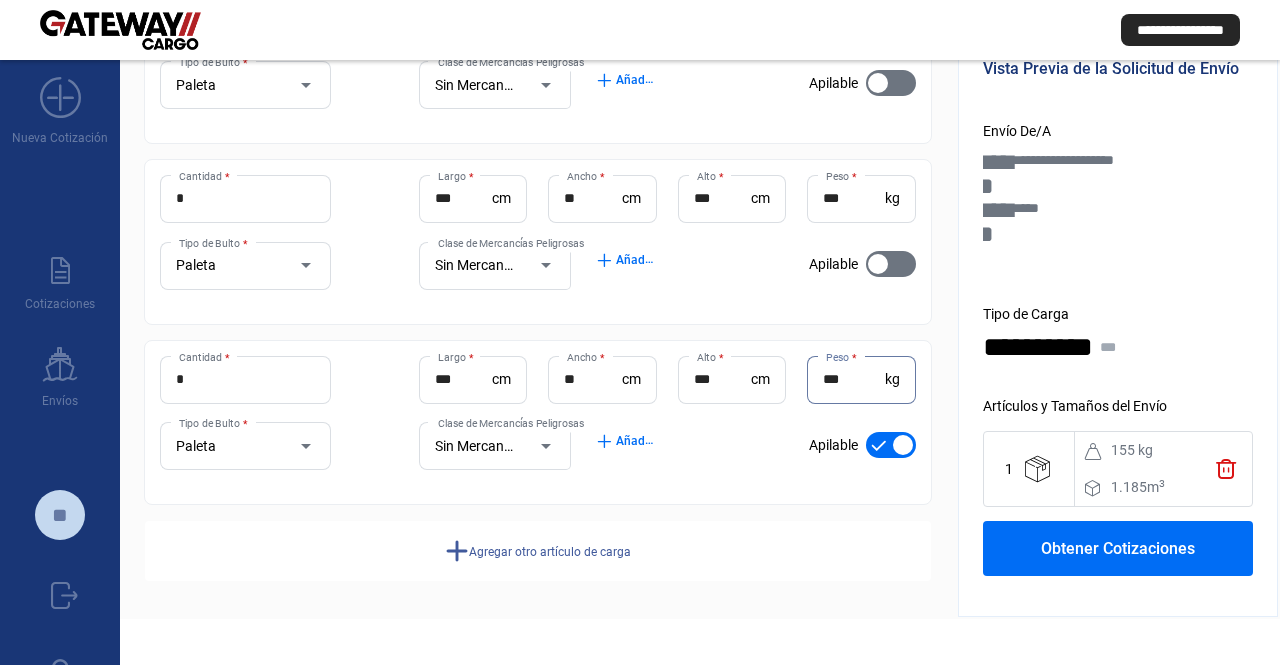 type on "***" 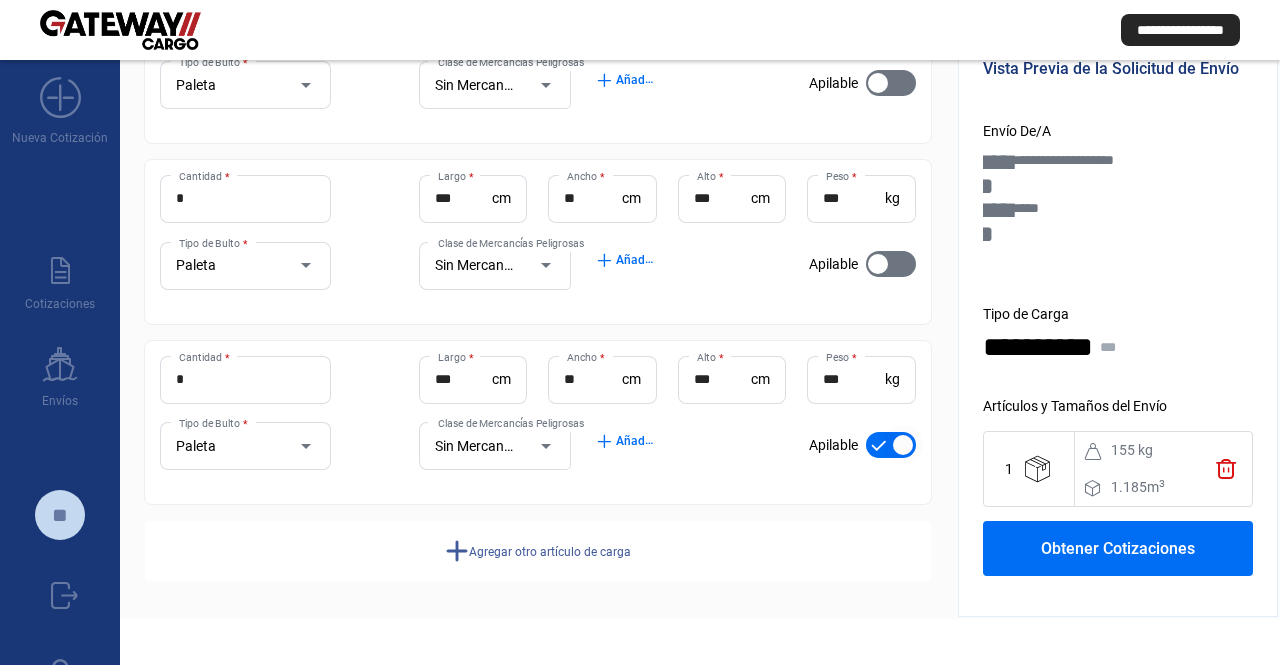 click at bounding box center [891, 445] 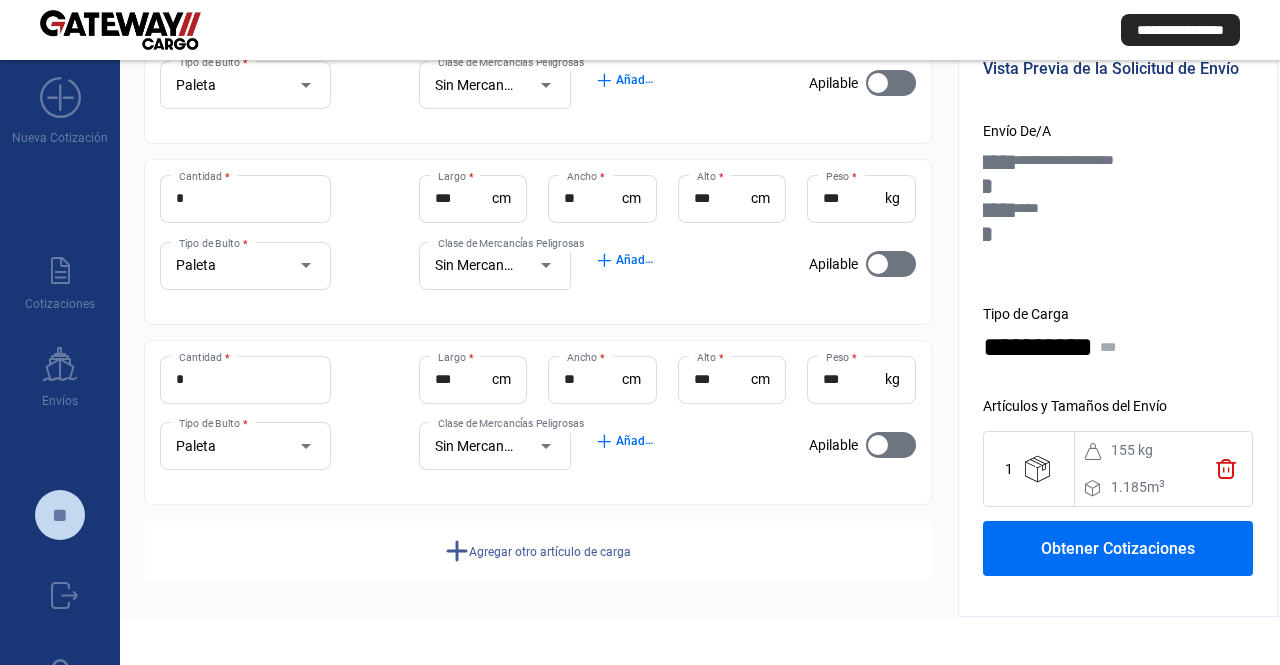 click on "add  Agregar otro artículo de carga" 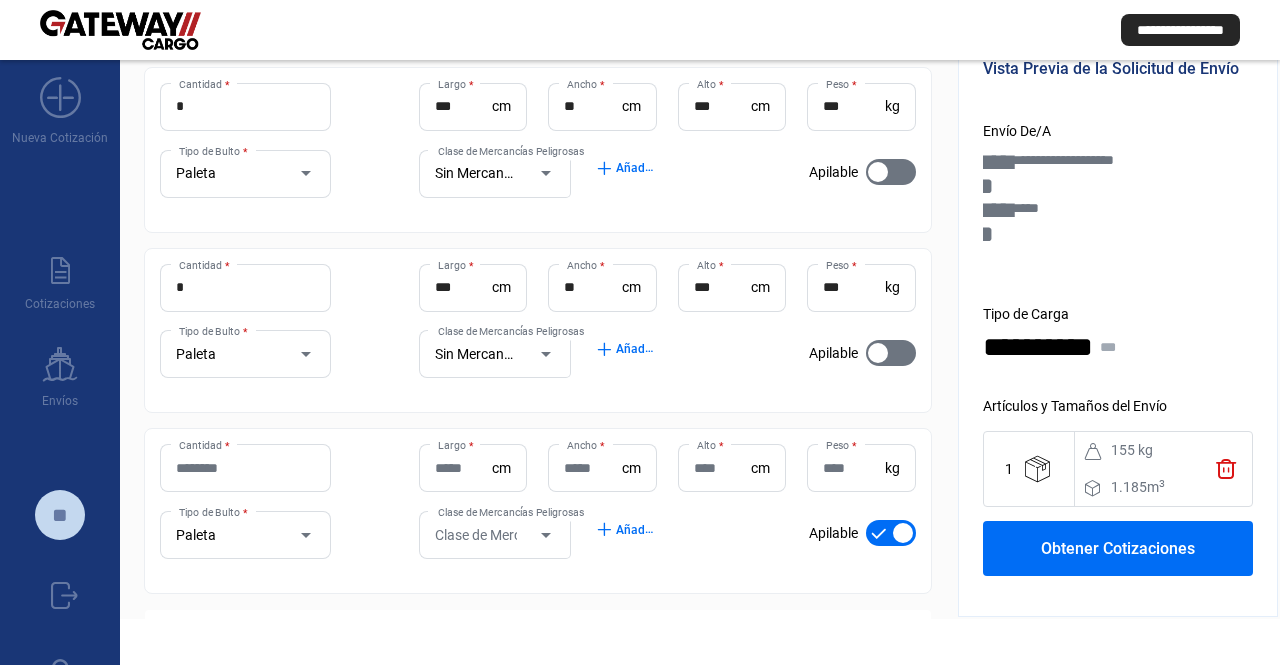 drag, startPoint x: 666, startPoint y: 365, endPoint x: 628, endPoint y: 535, distance: 174.1953 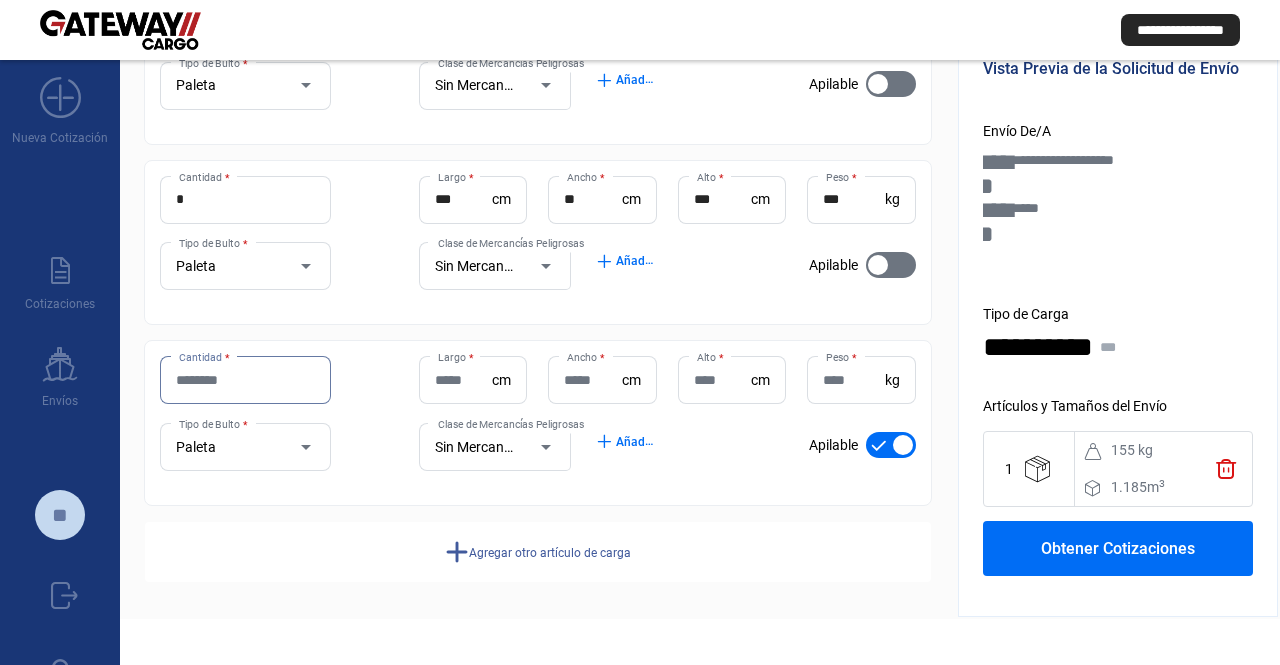 click on "Cantidad *" at bounding box center [245, 380] 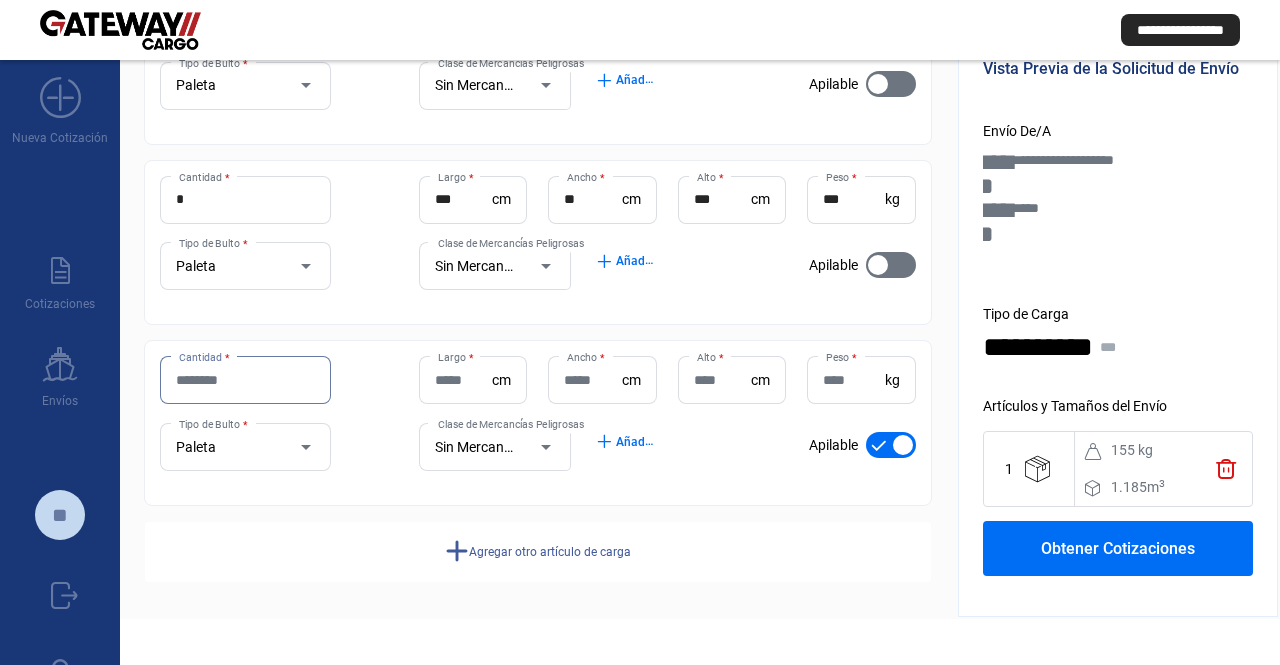 type on "*" 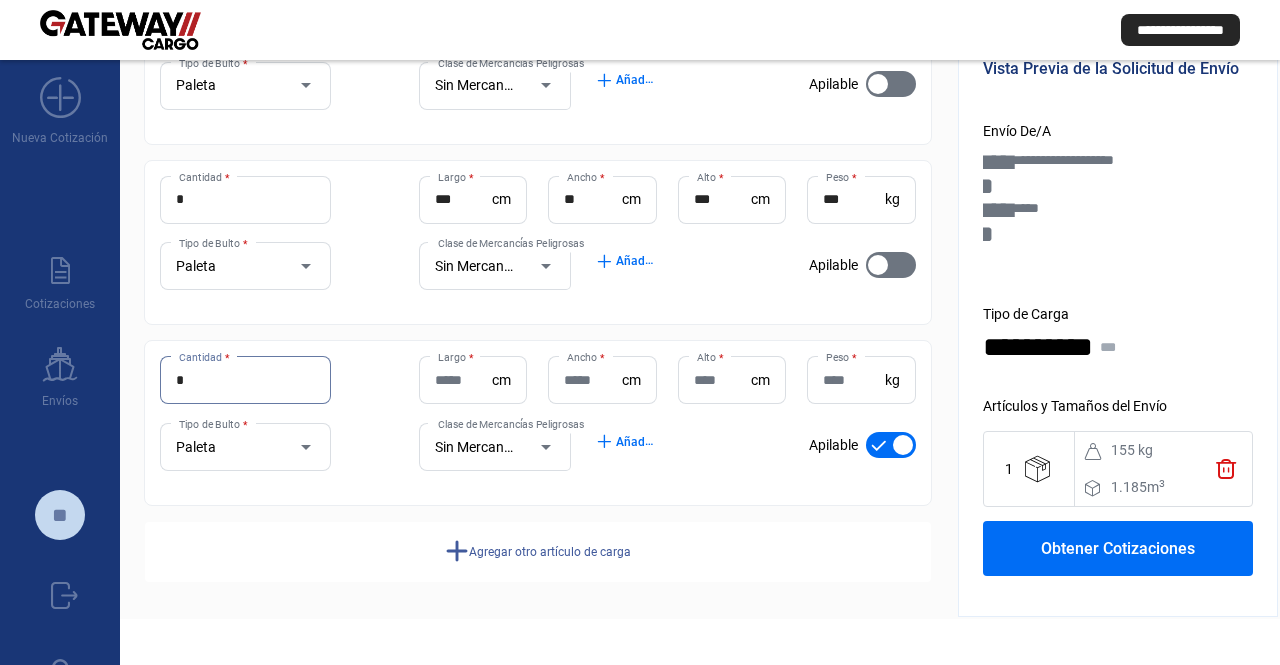 type on "*" 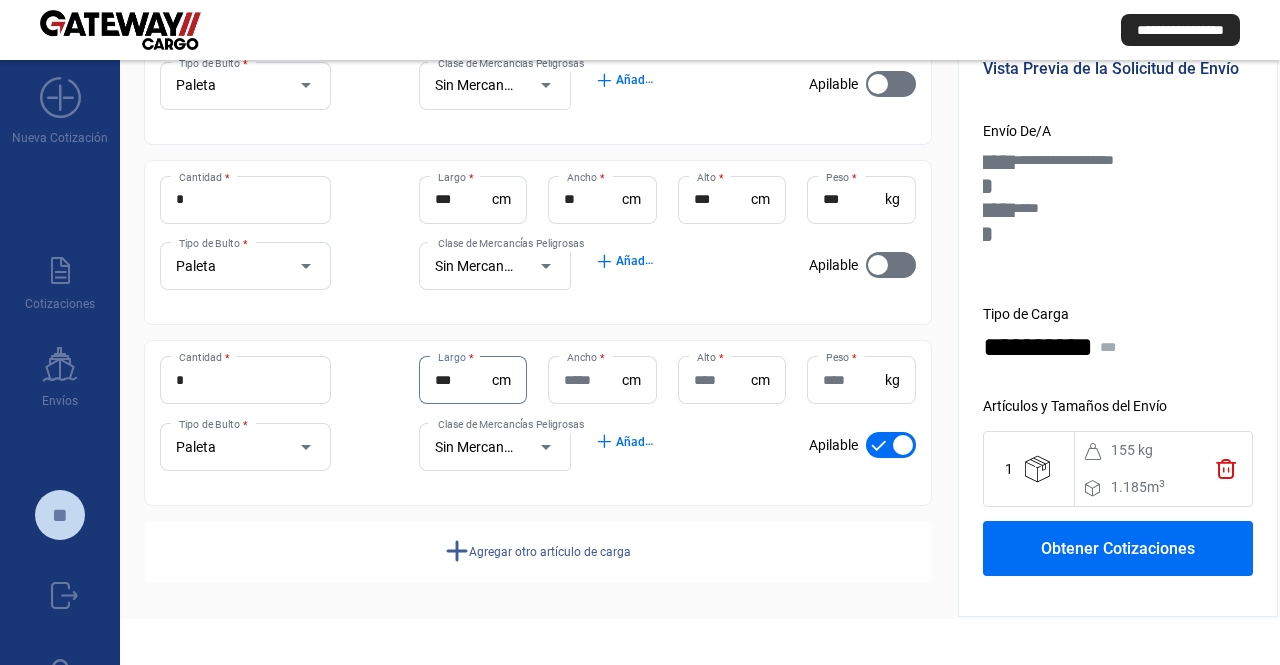 type on "***" 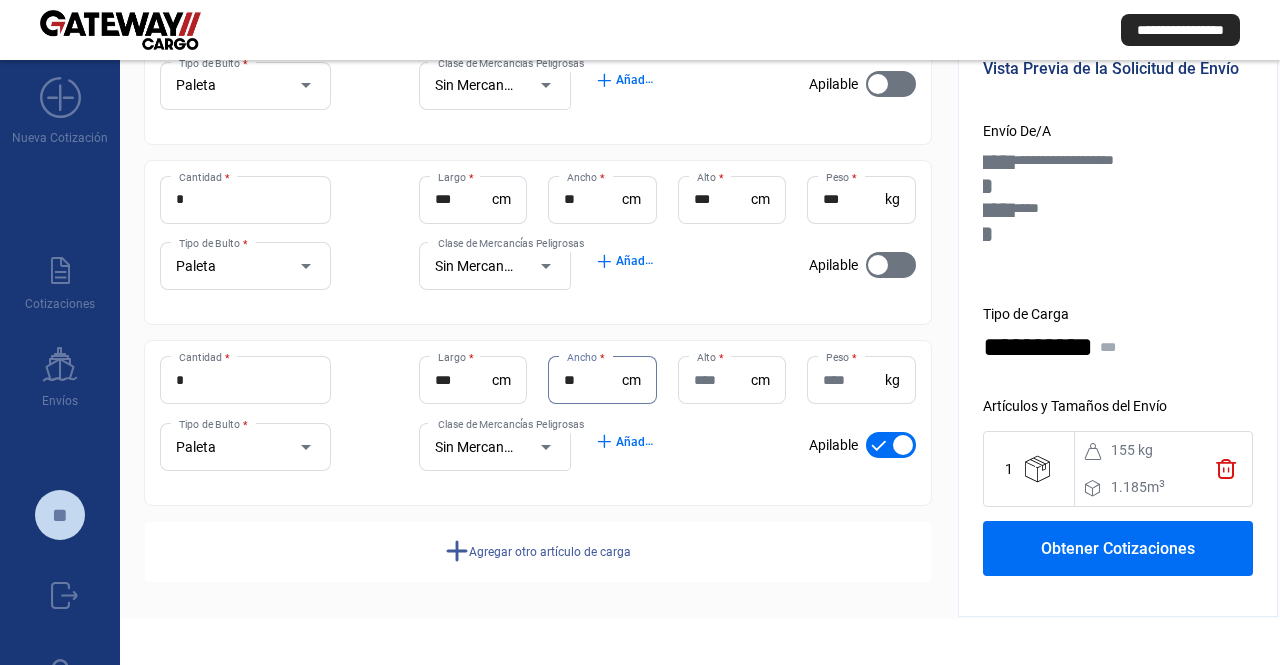 type on "**" 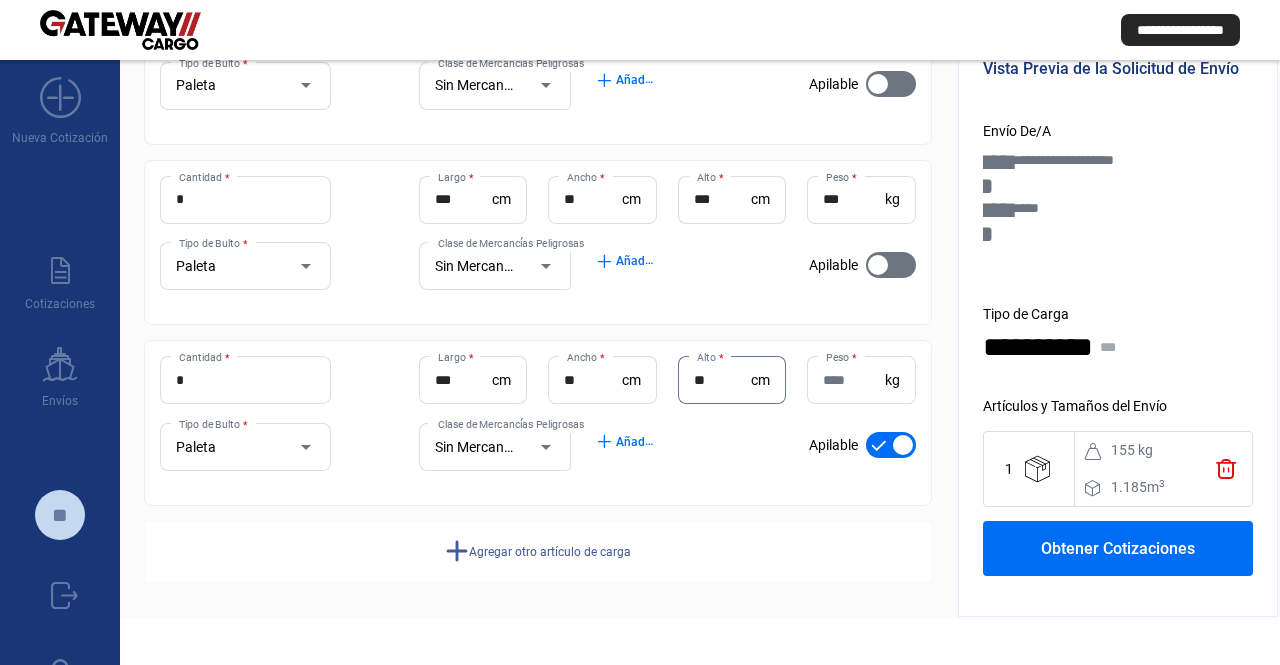 type on "**" 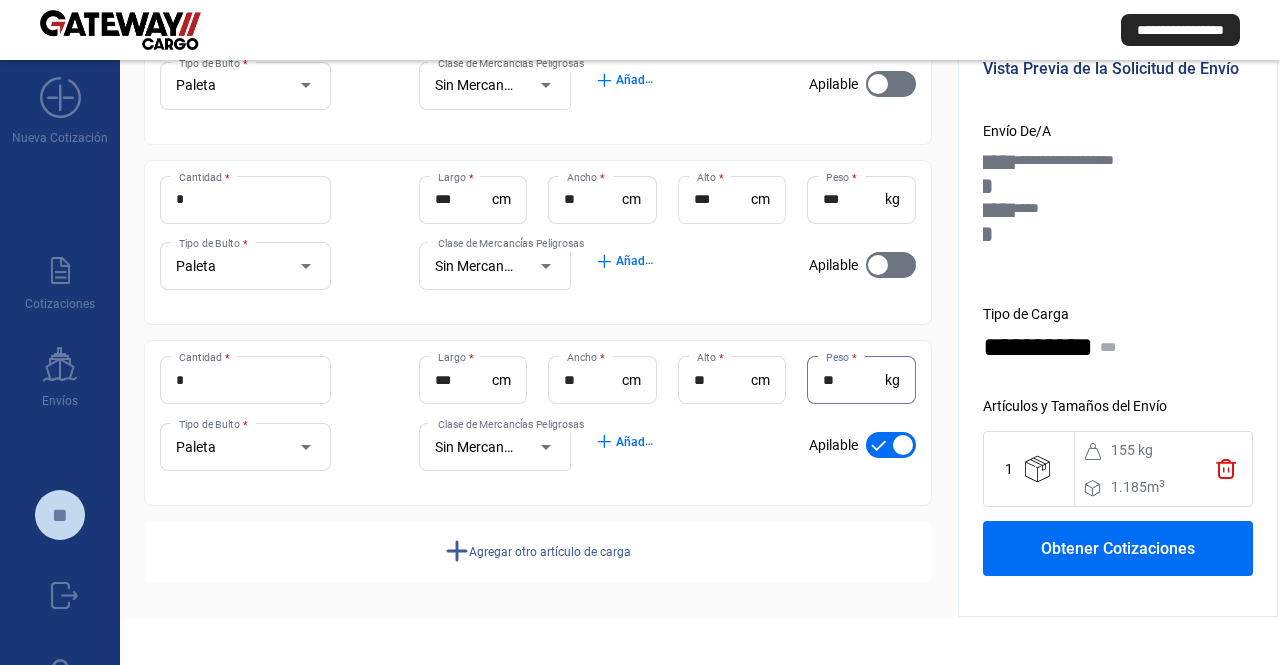 type on "**" 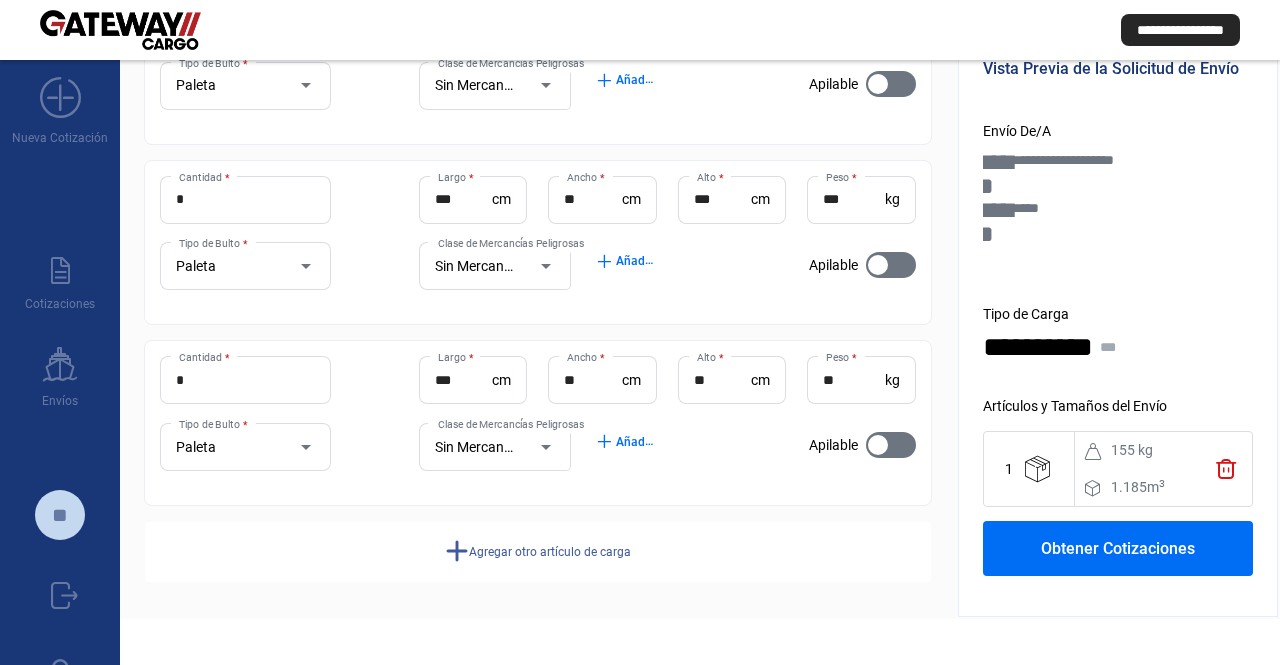 click on "add  Agregar otro artículo de carga" 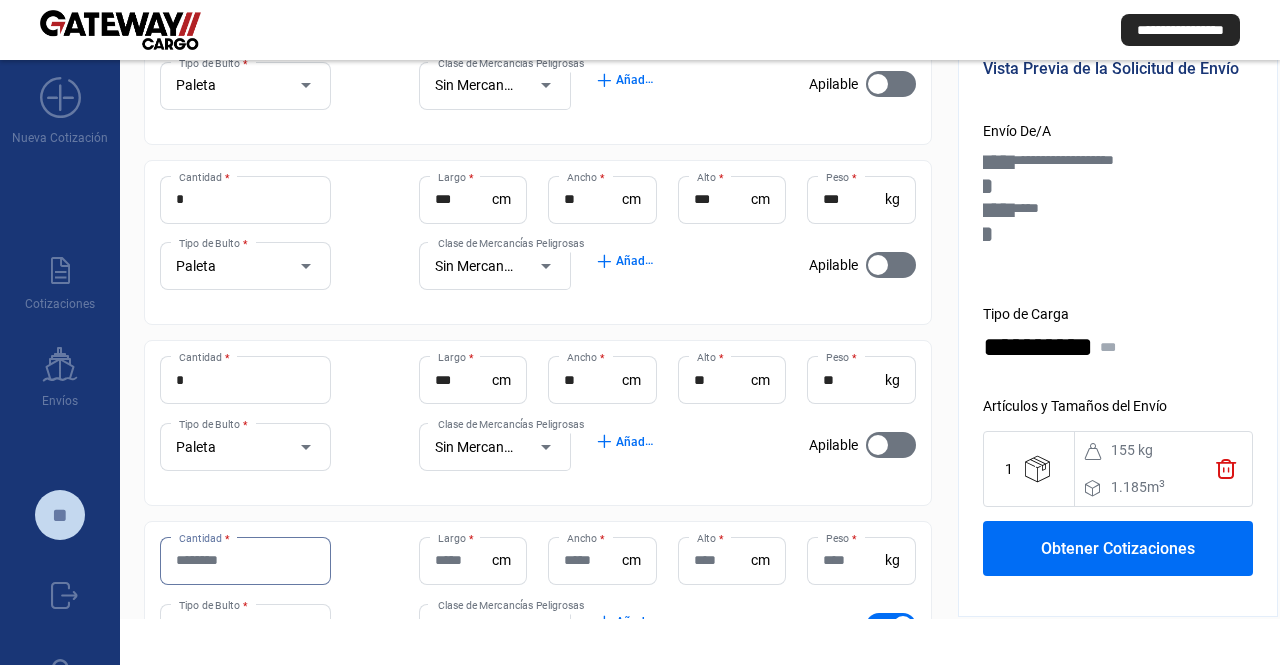 click on "Cantidad *" at bounding box center [245, 560] 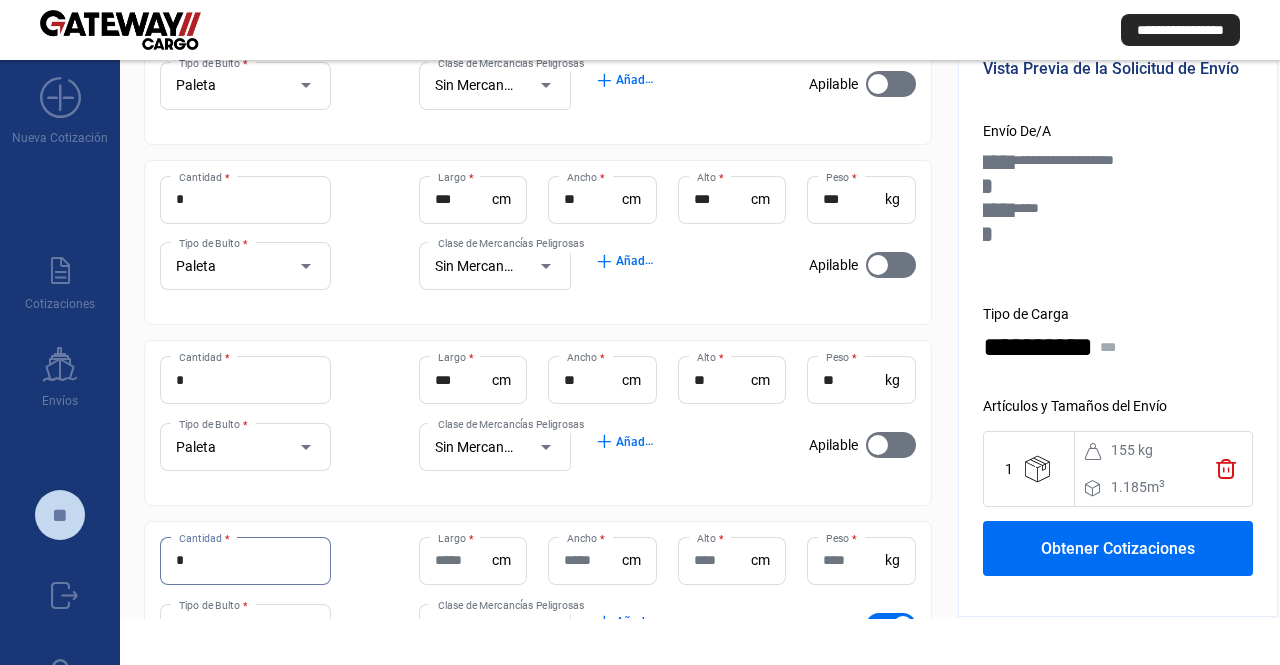 type on "*" 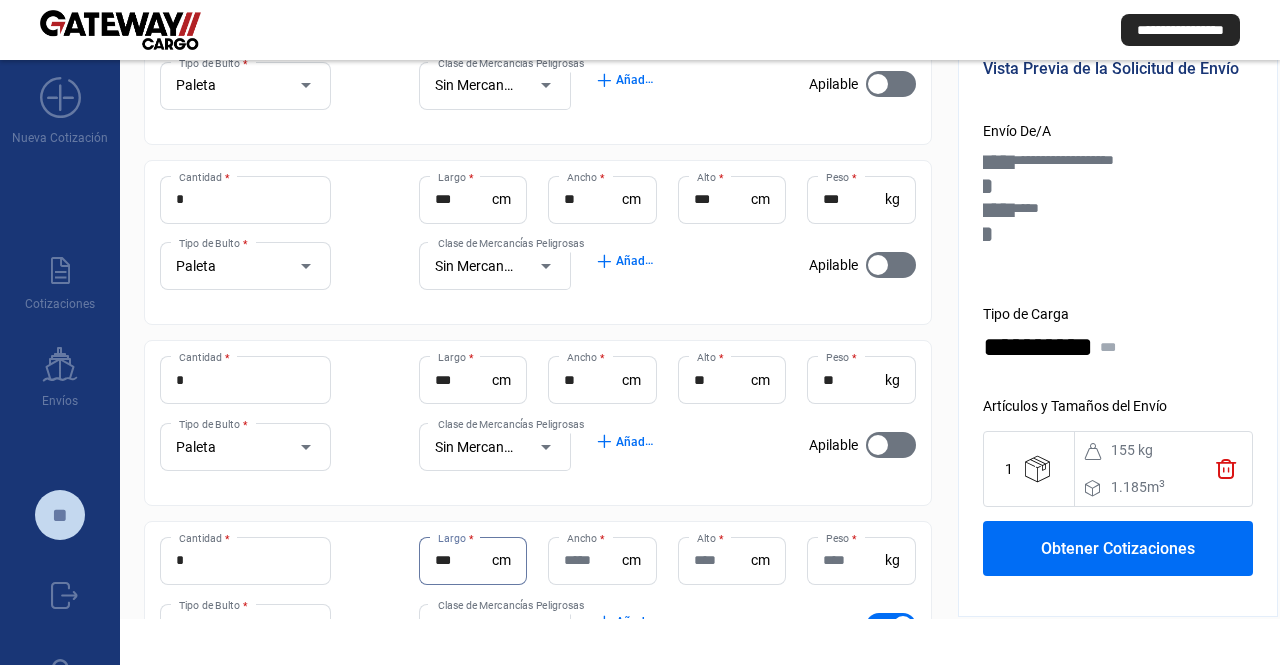 type on "***" 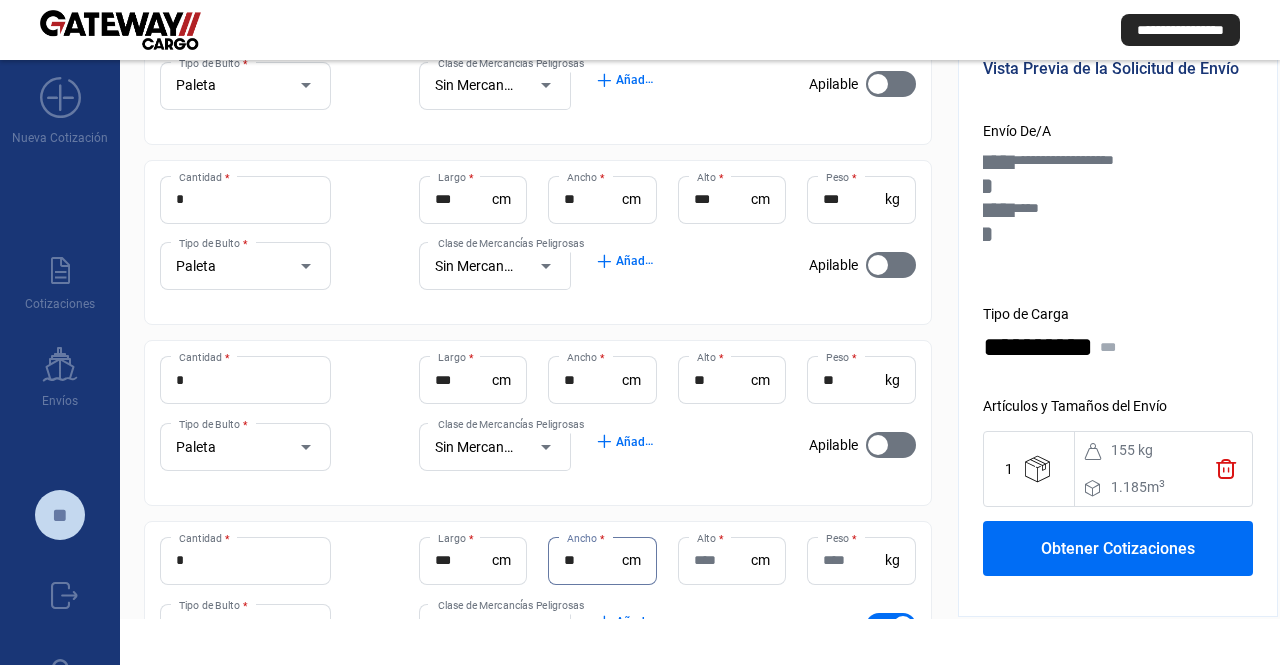 type on "**" 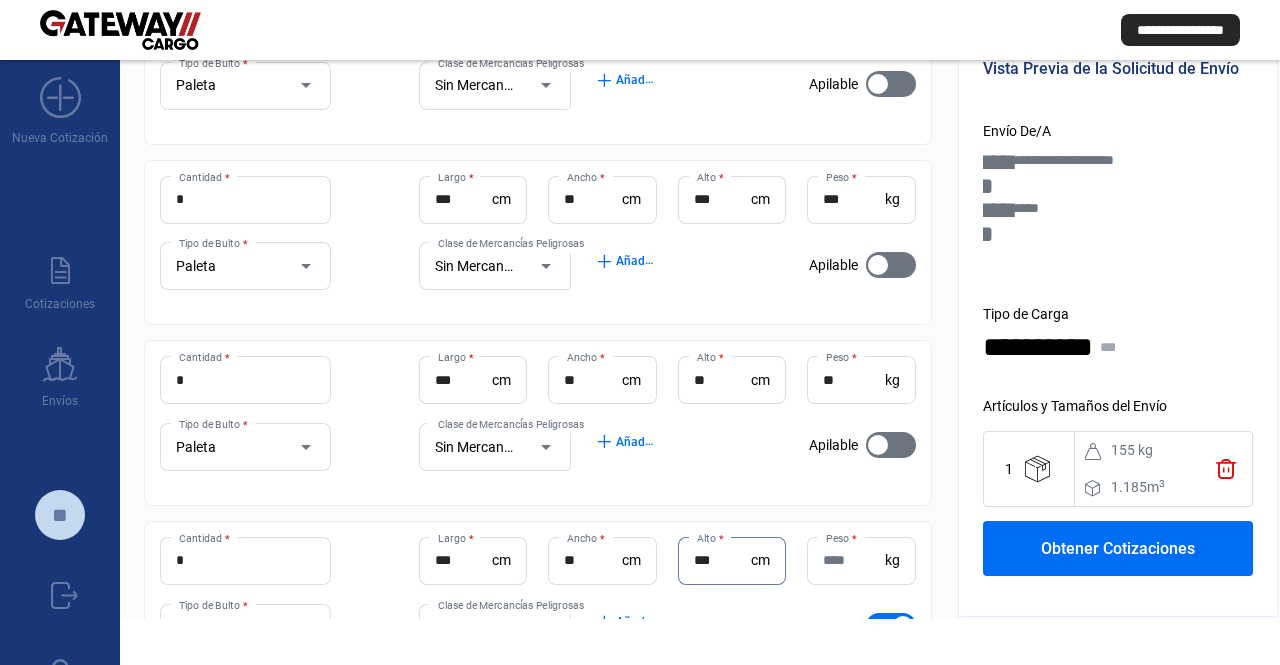 type on "***" 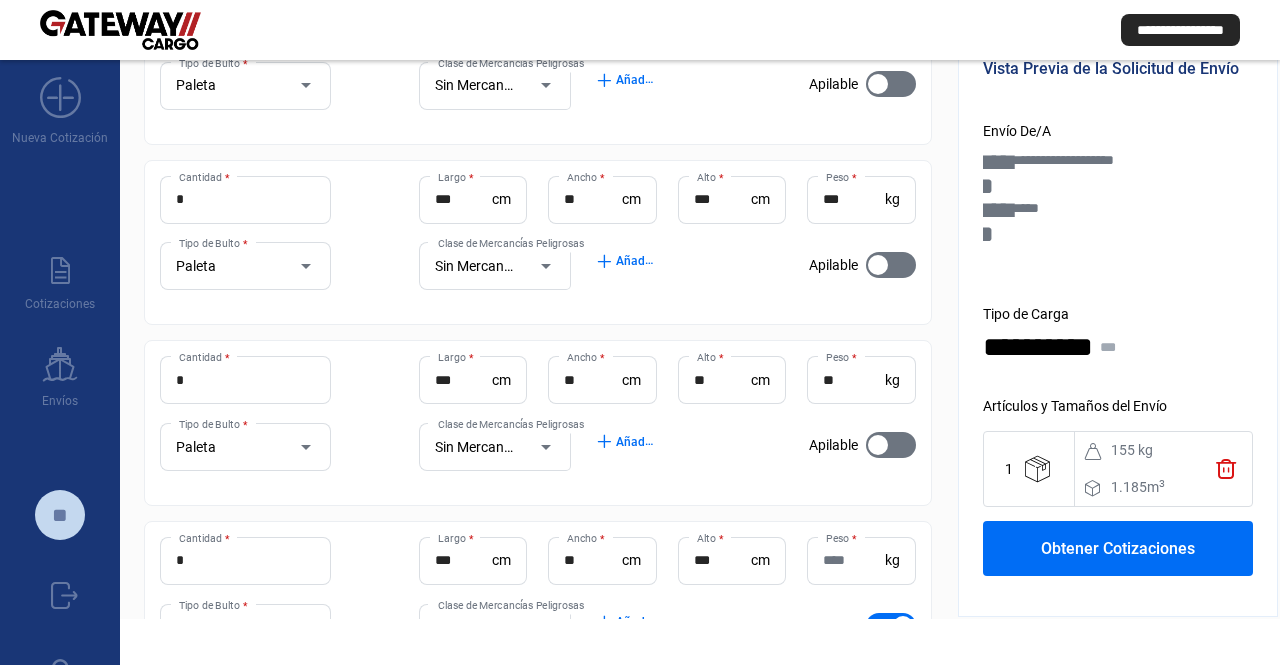 scroll, scrollTop: 872, scrollLeft: 0, axis: vertical 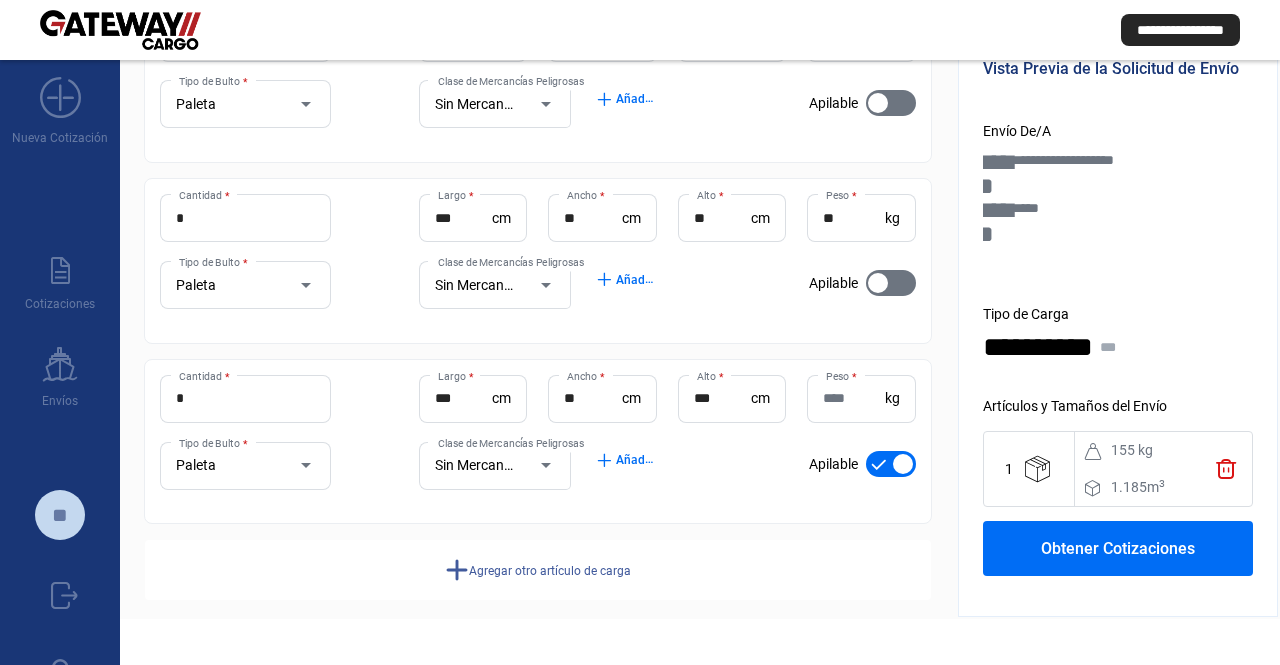 drag, startPoint x: 845, startPoint y: 401, endPoint x: 834, endPoint y: 599, distance: 198.30531 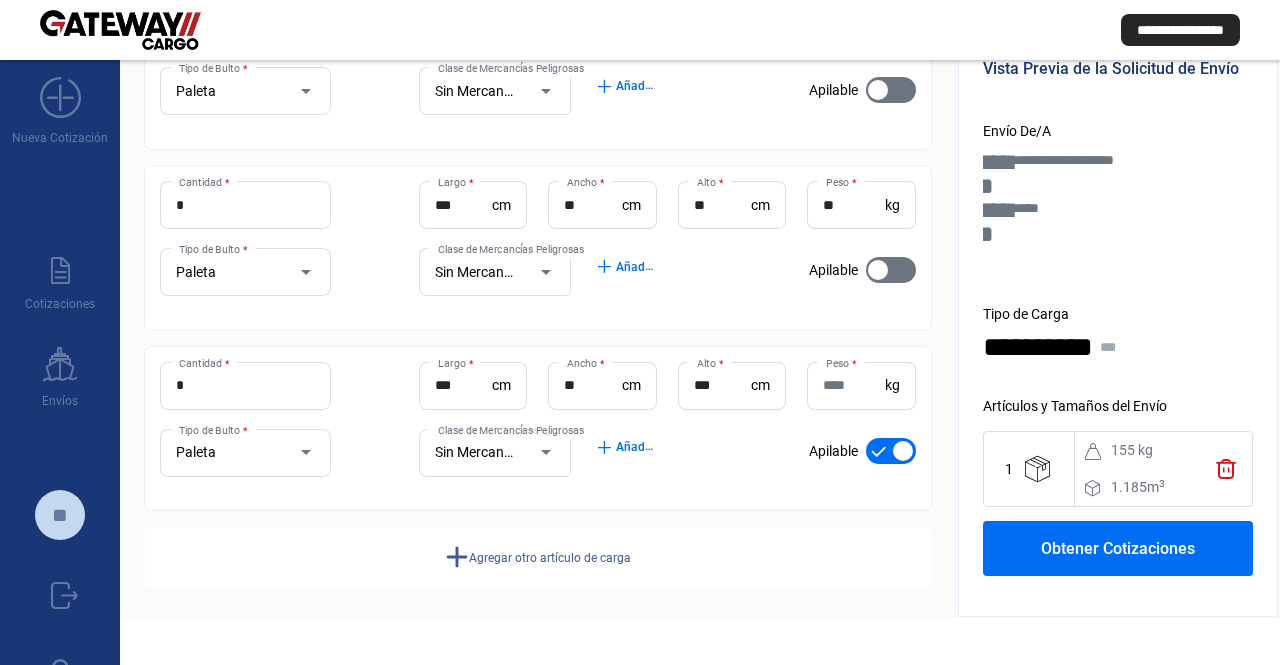 click at bounding box center [891, 451] 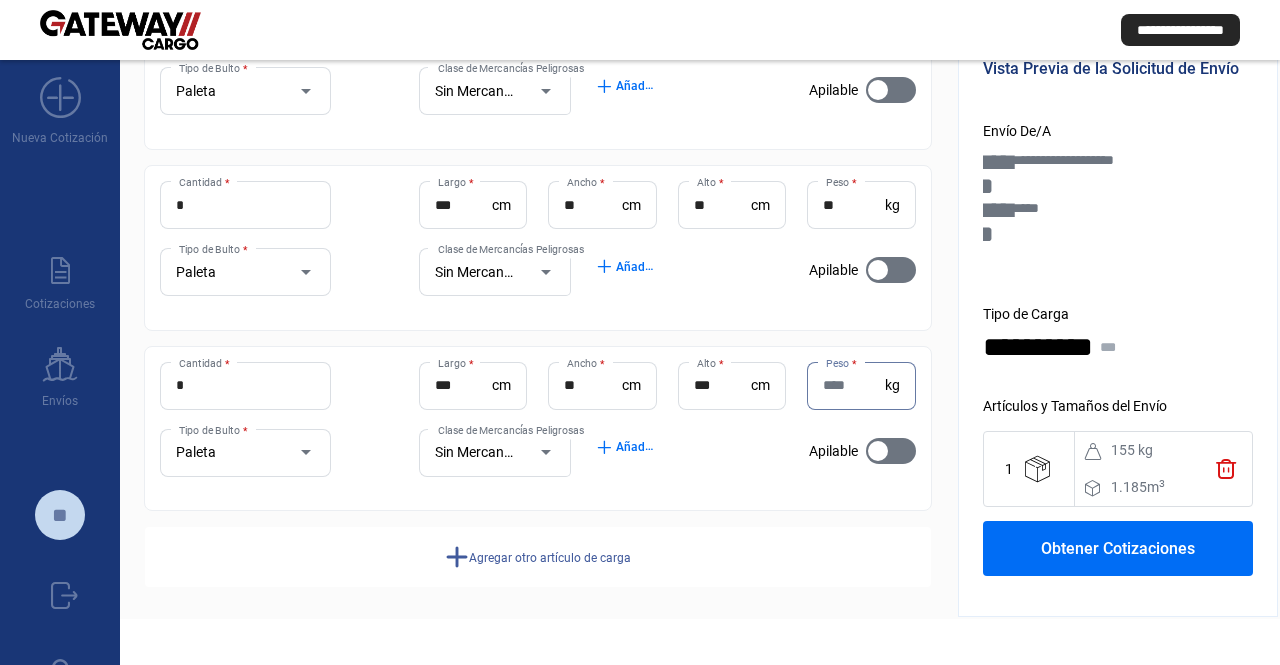 click on "Peso  *" at bounding box center [853, 385] 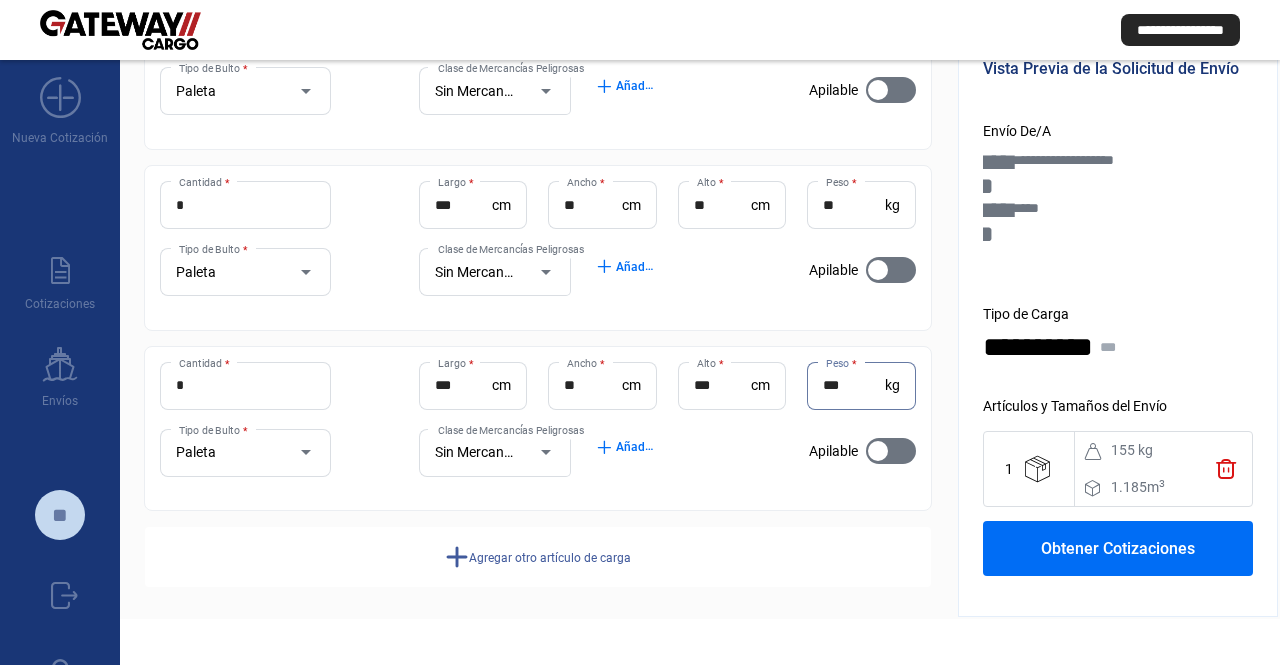 type on "***" 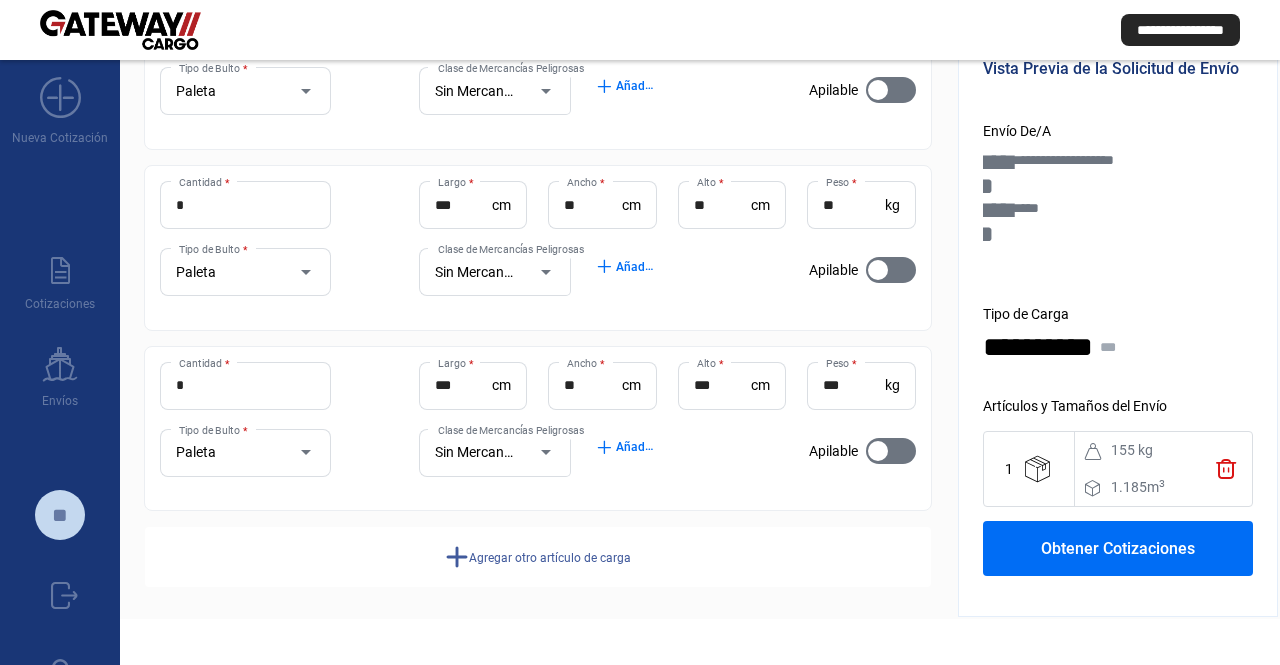 drag, startPoint x: 1191, startPoint y: 191, endPoint x: 1181, endPoint y: 183, distance: 12.806249 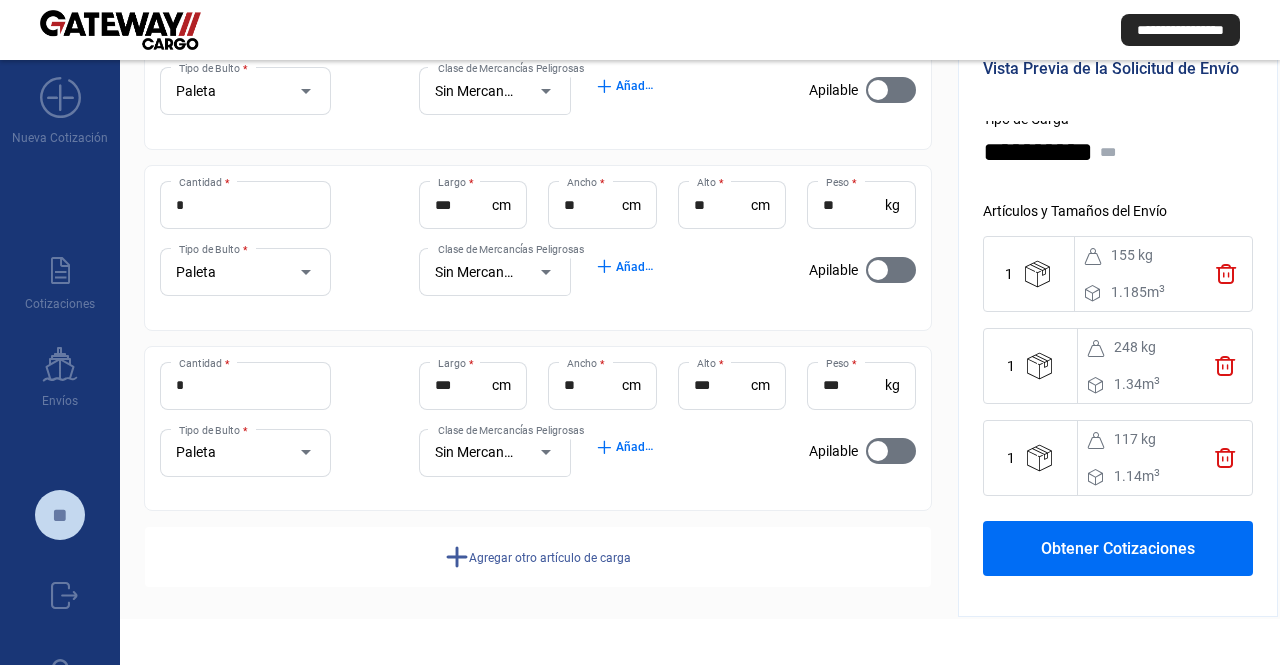 scroll, scrollTop: 470, scrollLeft: 0, axis: vertical 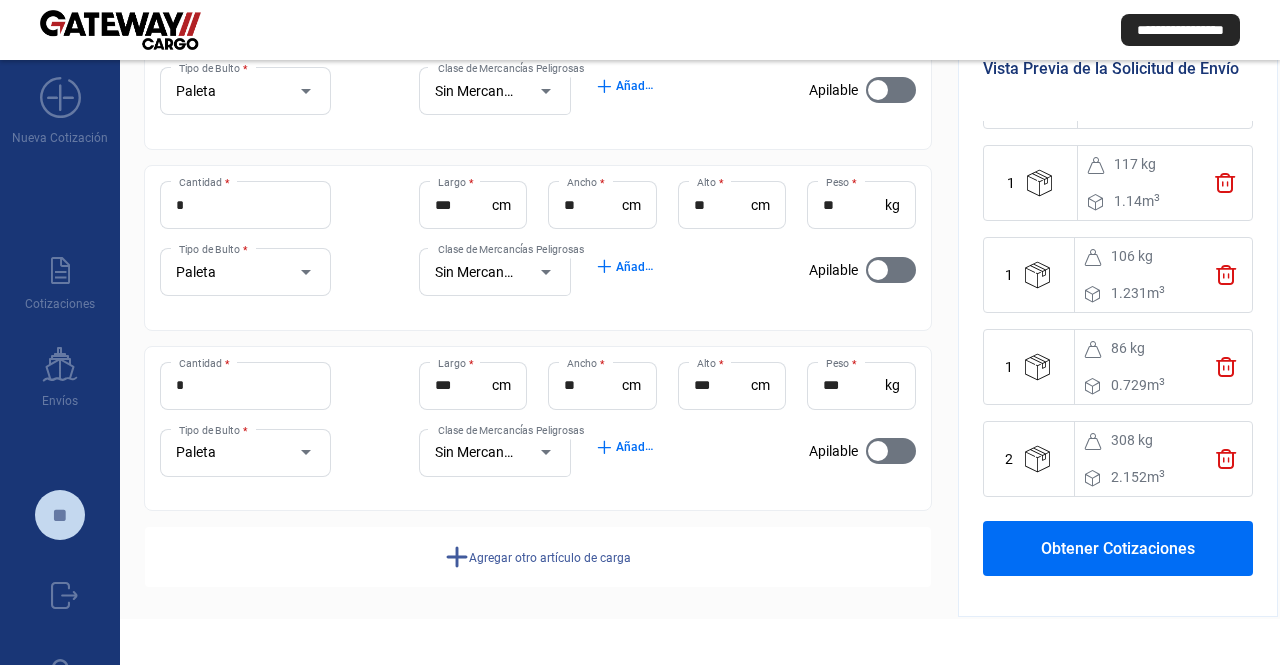 drag, startPoint x: 1181, startPoint y: 171, endPoint x: 1168, endPoint y: 490, distance: 319.26477 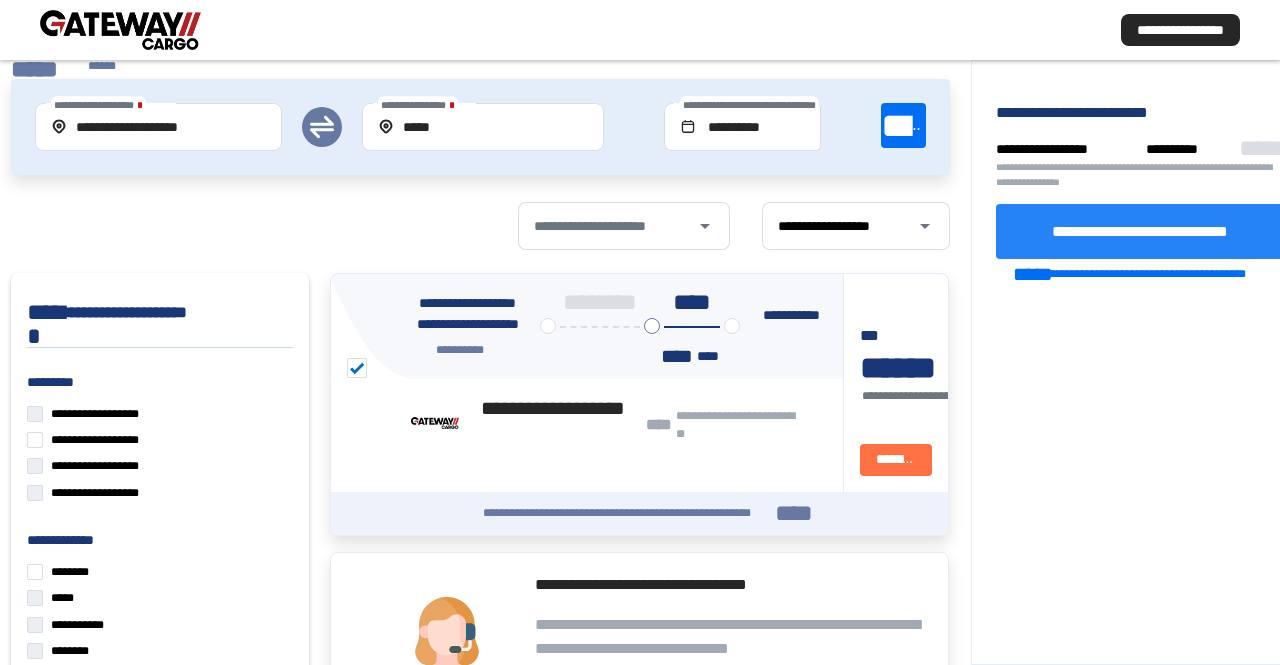 click on "**********" 